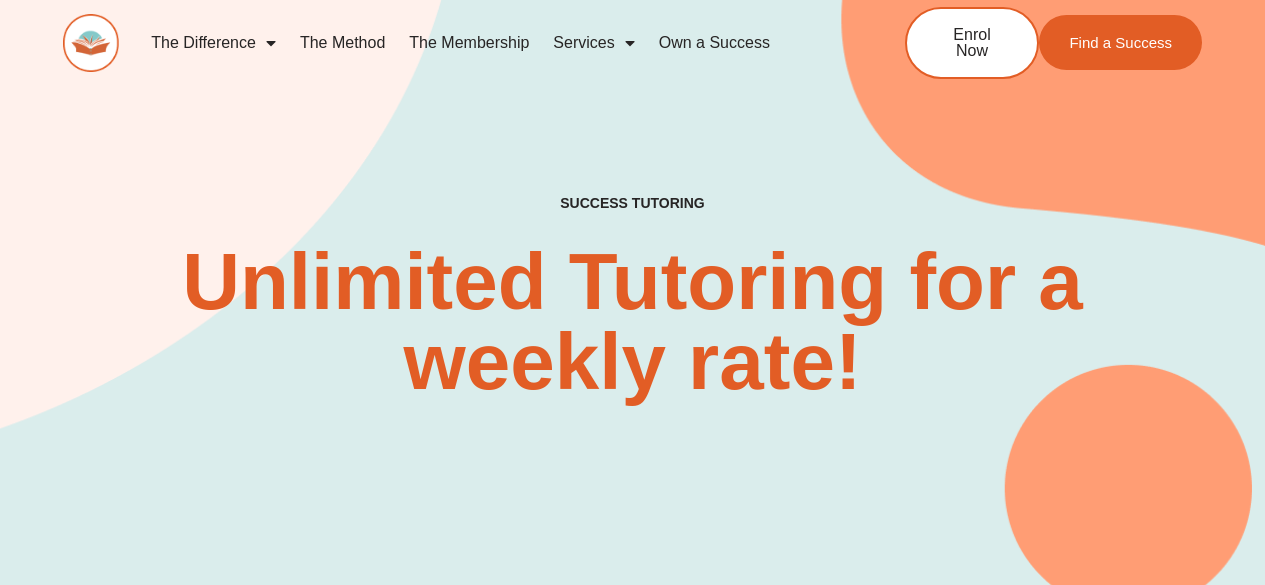 scroll, scrollTop: 0, scrollLeft: 0, axis: both 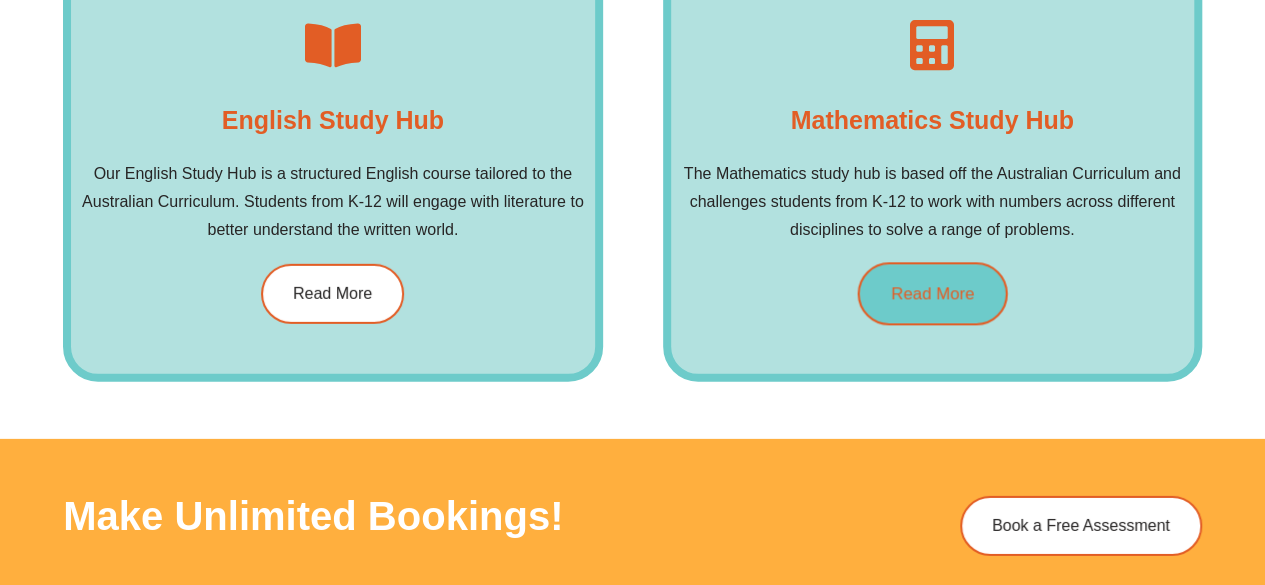 click on "Read More" at bounding box center (932, 294) 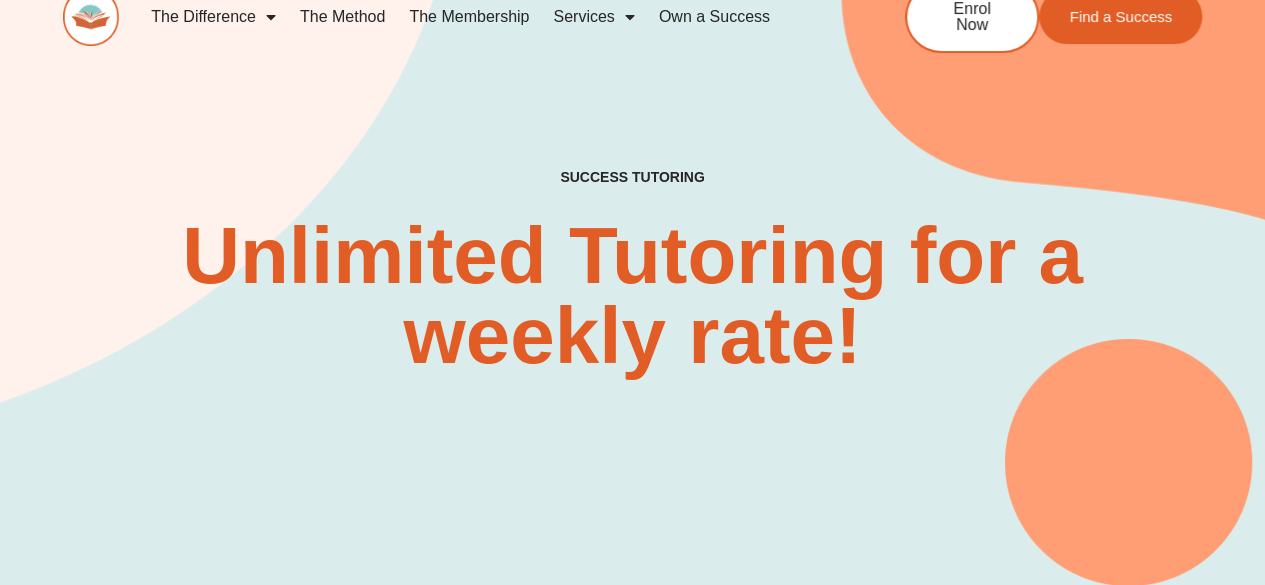 scroll, scrollTop: 0, scrollLeft: 0, axis: both 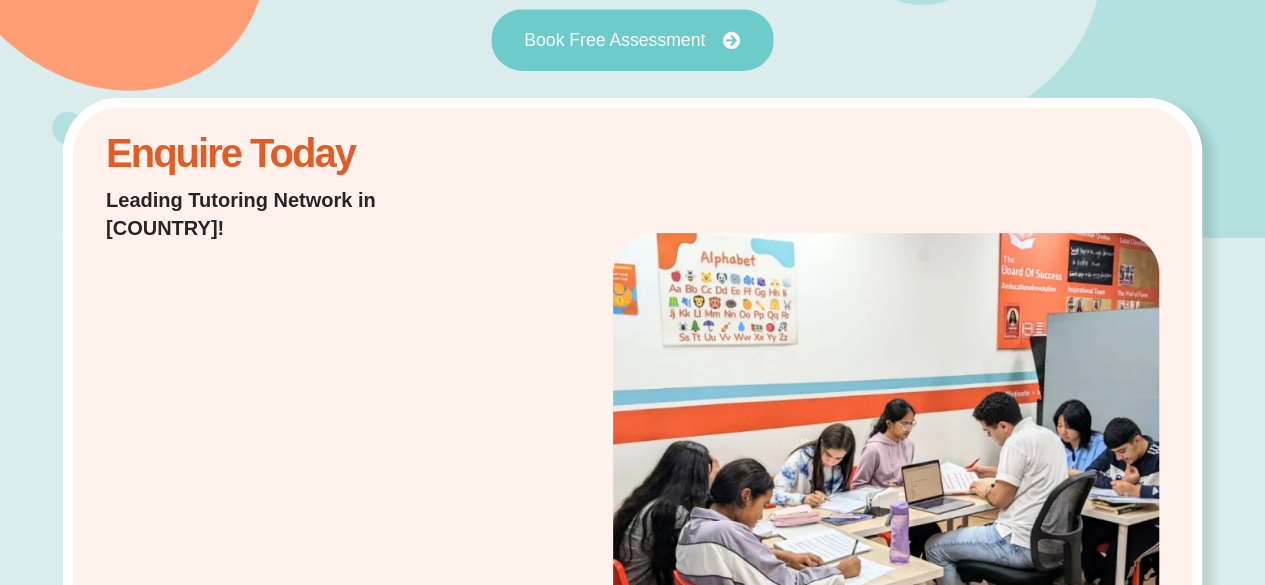 click on "Book Free Assessment" at bounding box center [632, 40] 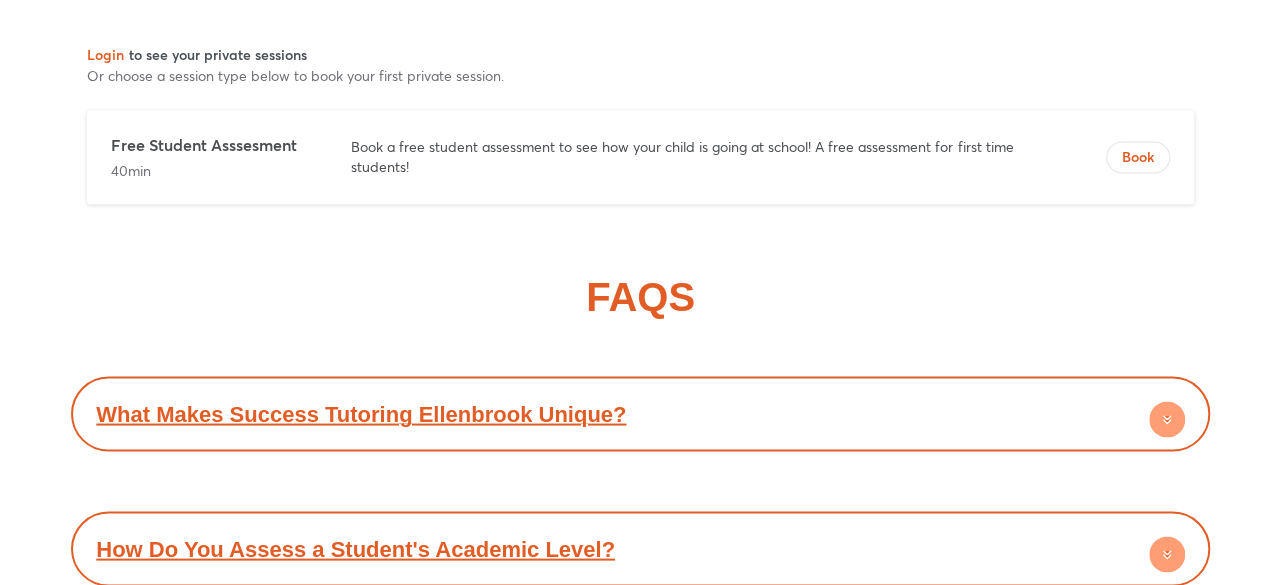 scroll, scrollTop: 9222, scrollLeft: 0, axis: vertical 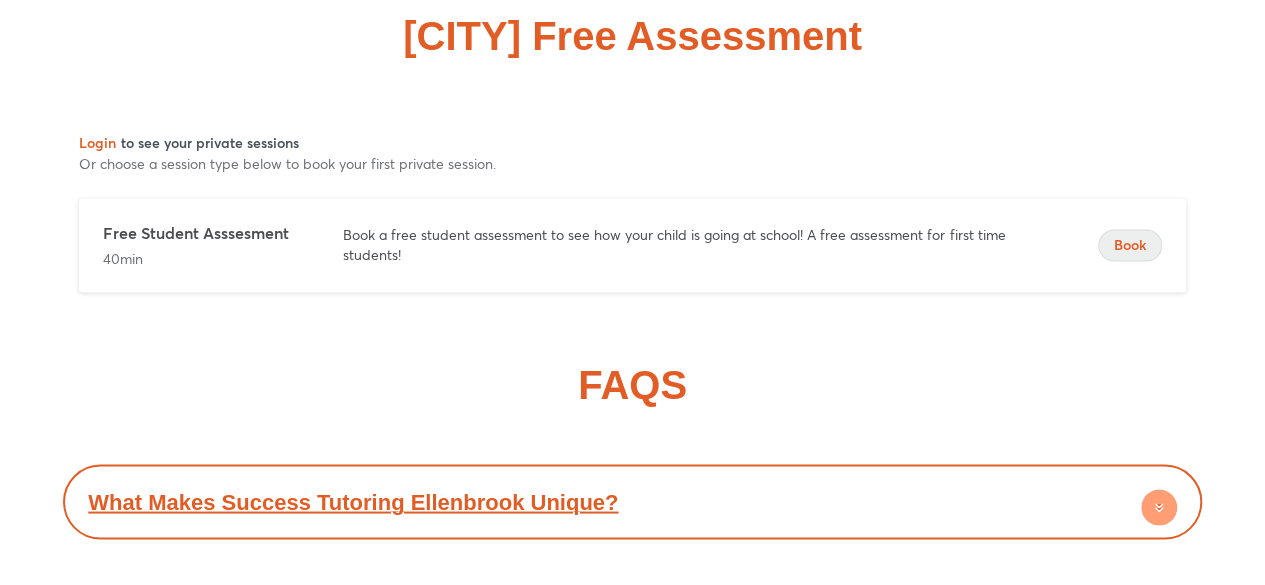 click on "Book" at bounding box center (1130, 245) 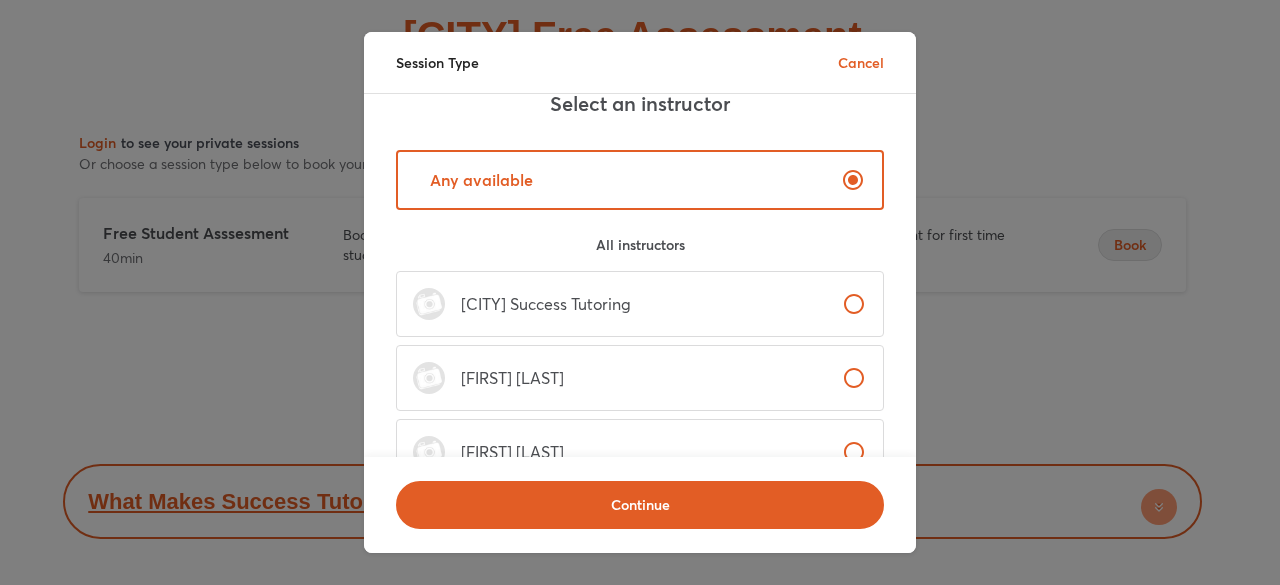 scroll, scrollTop: 0, scrollLeft: 0, axis: both 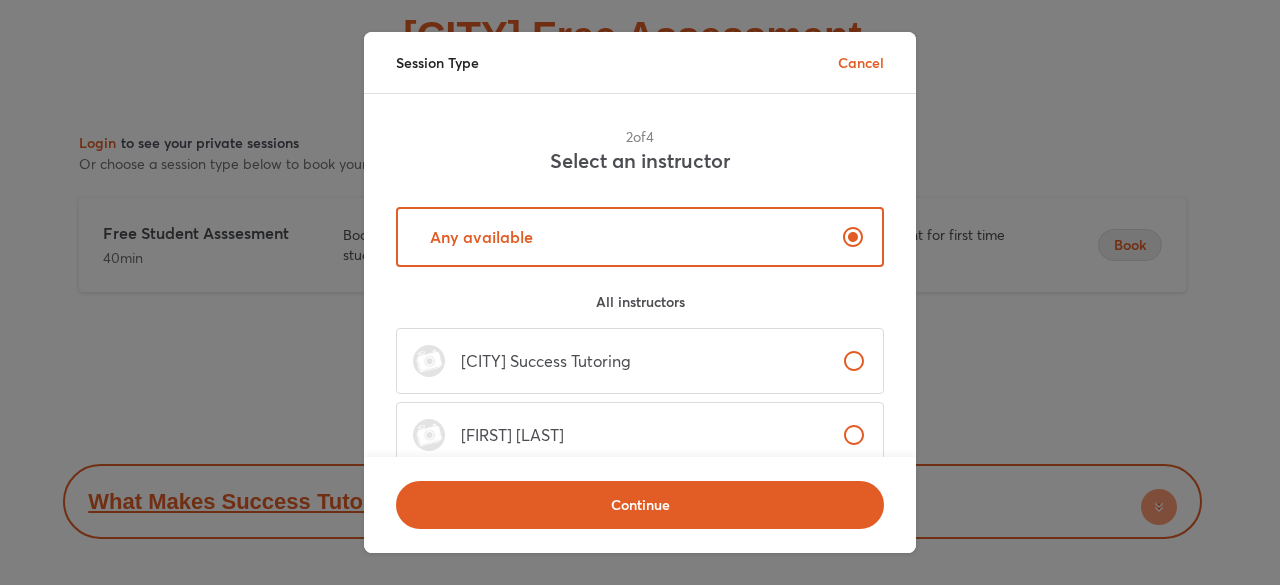 click on "[CITY] Success Tutoring" at bounding box center [640, 361] 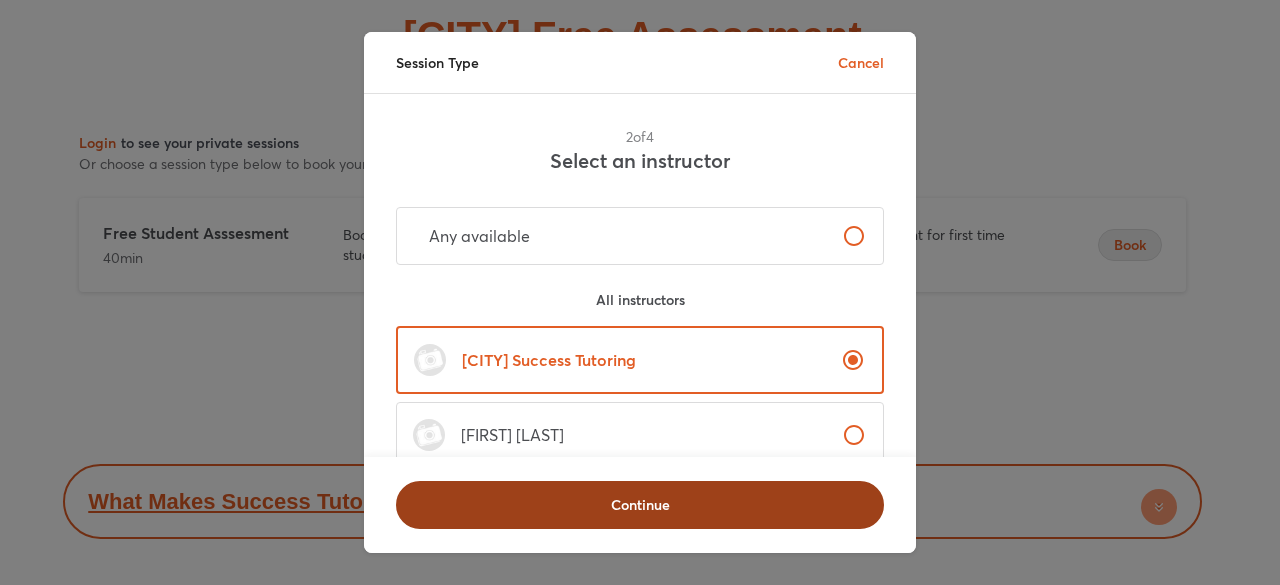 click on "Continue" at bounding box center (640, 505) 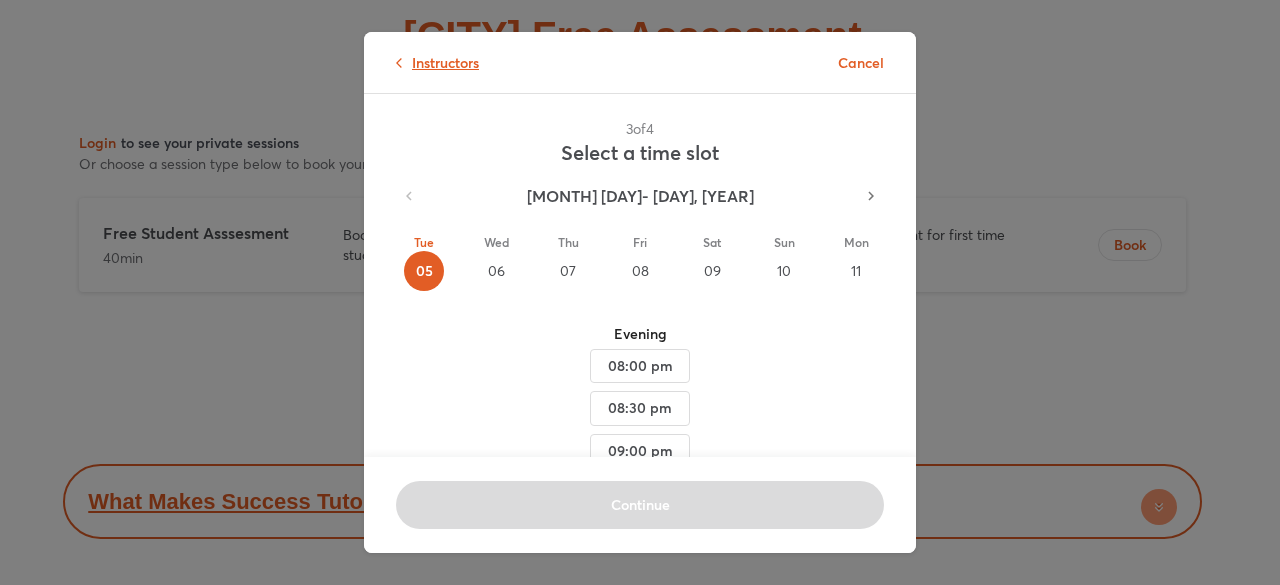 click on "Instructors" at bounding box center [437, 62] 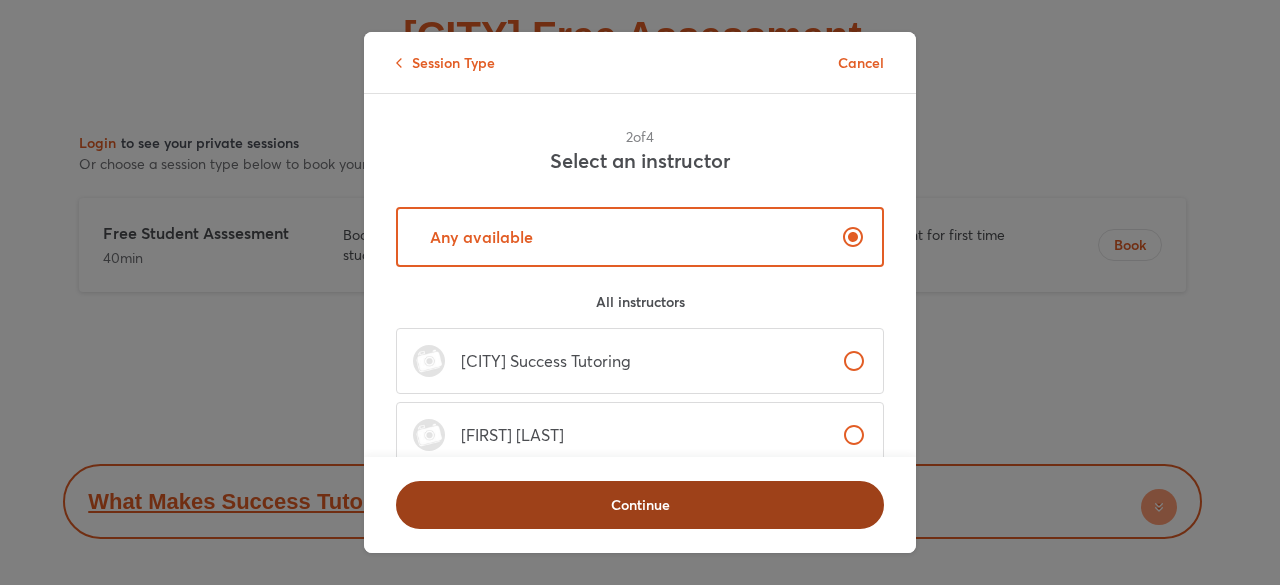 click on "Continue" at bounding box center (640, 505) 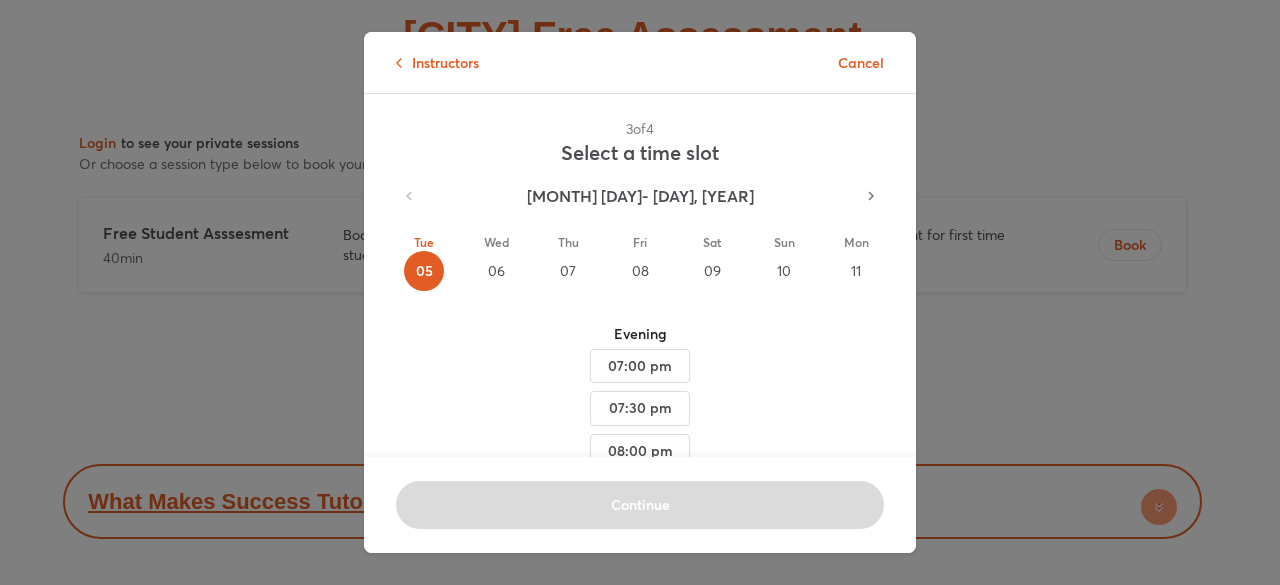 click on "07" at bounding box center [568, 271] 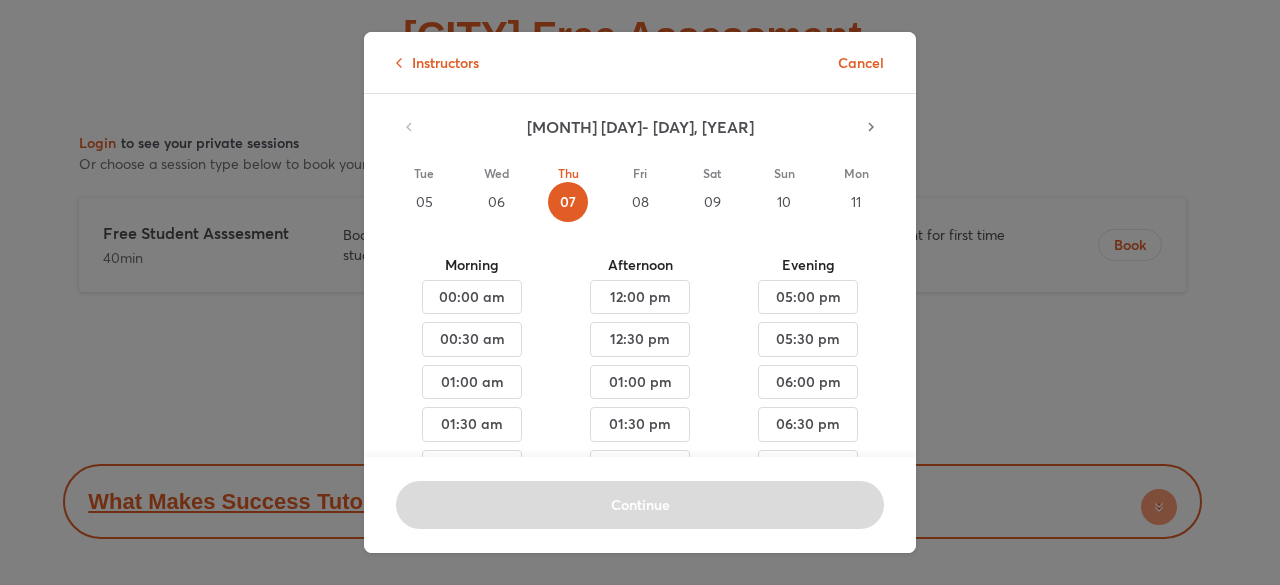 scroll, scrollTop: 100, scrollLeft: 0, axis: vertical 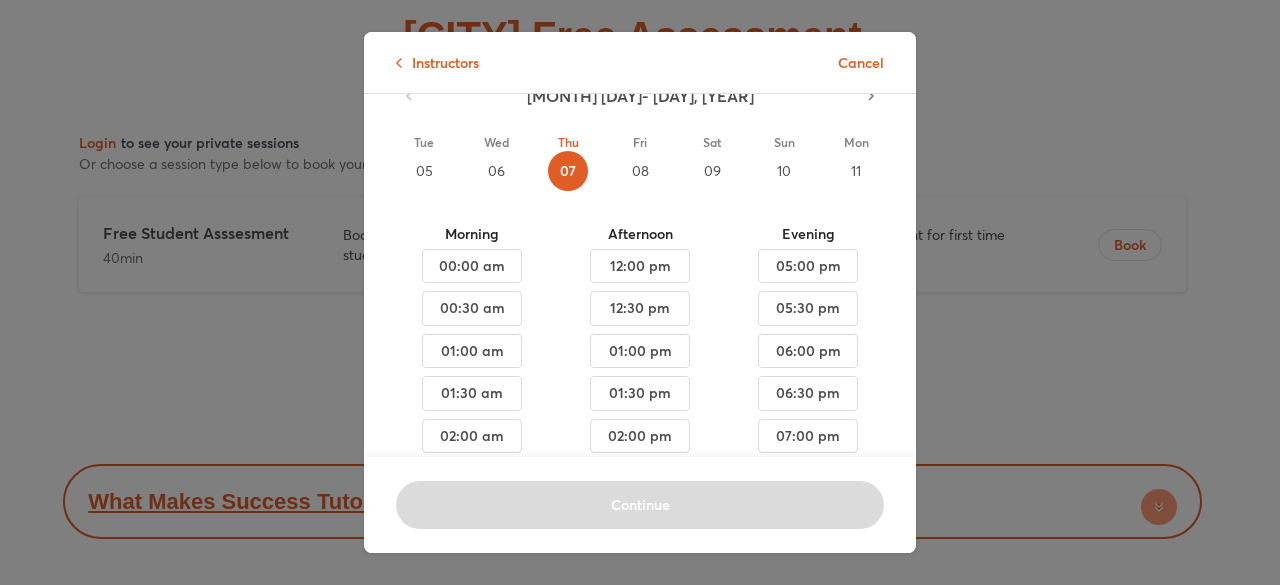 click on "09" at bounding box center [712, 171] 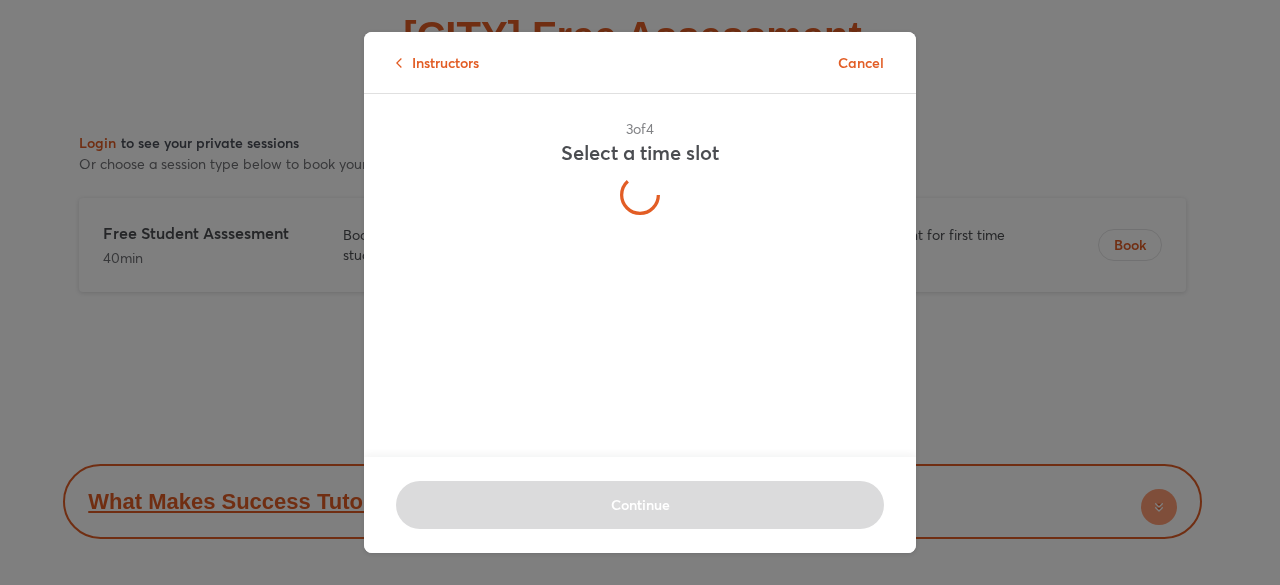 scroll, scrollTop: 0, scrollLeft: 0, axis: both 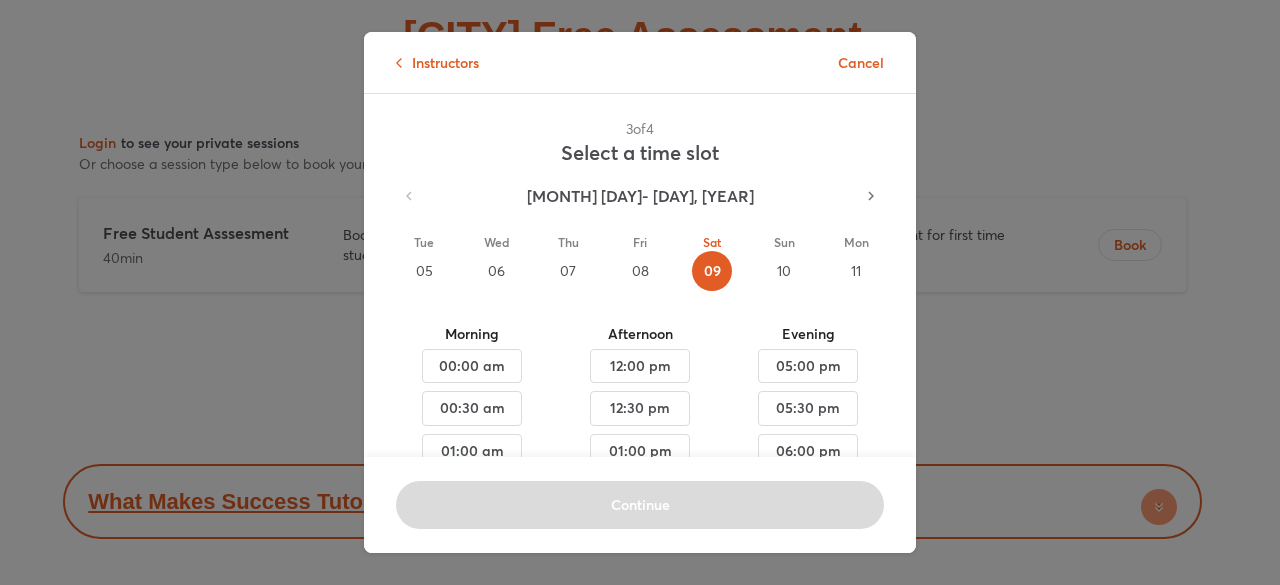 click on "10" at bounding box center [784, 271] 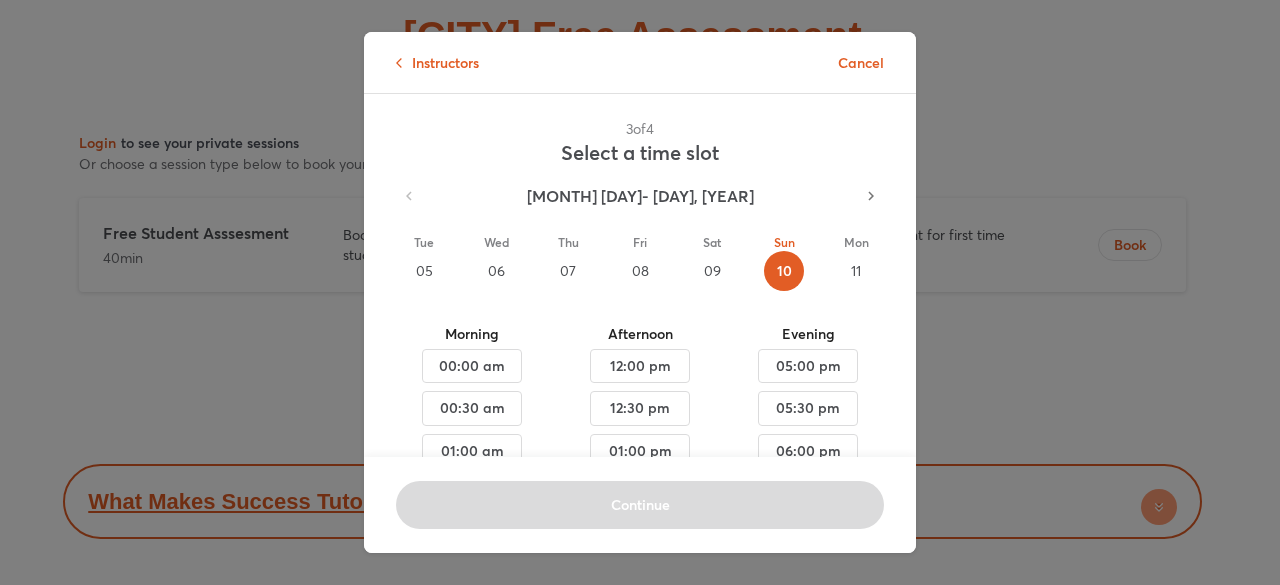 click on "11" at bounding box center [856, 271] 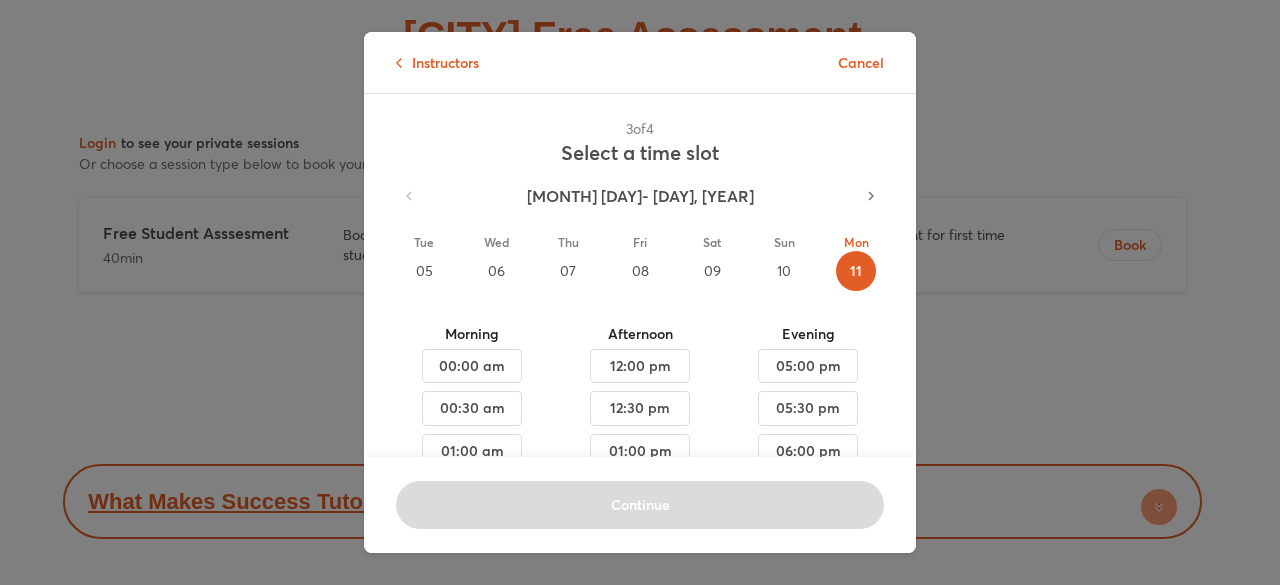 click on "07" at bounding box center (568, 271) 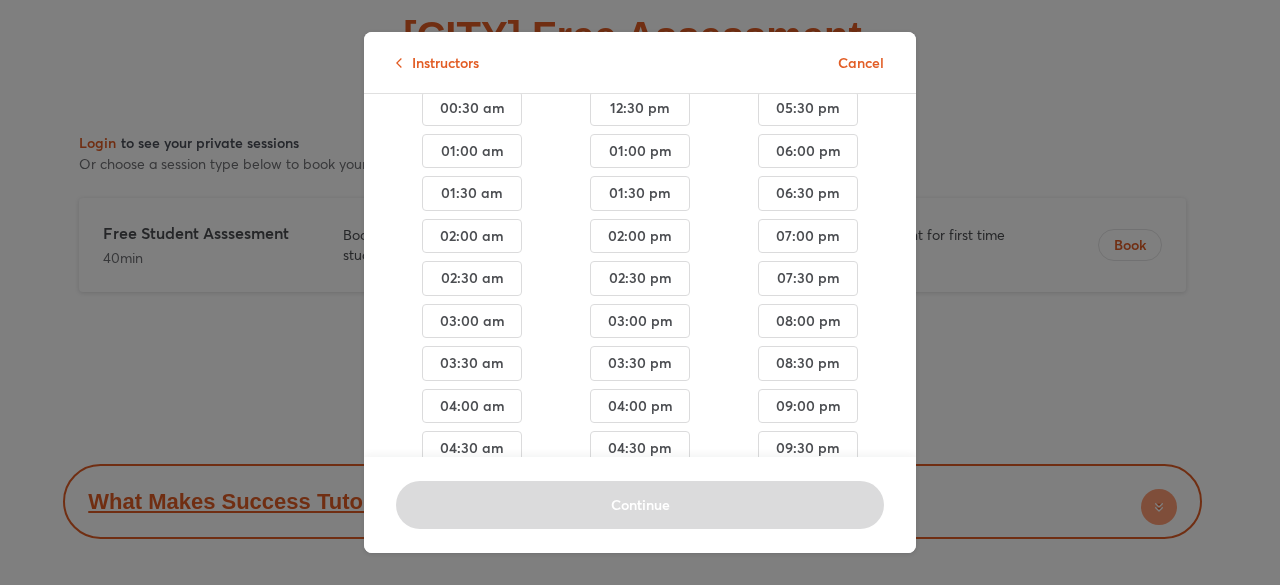 scroll, scrollTop: 200, scrollLeft: 0, axis: vertical 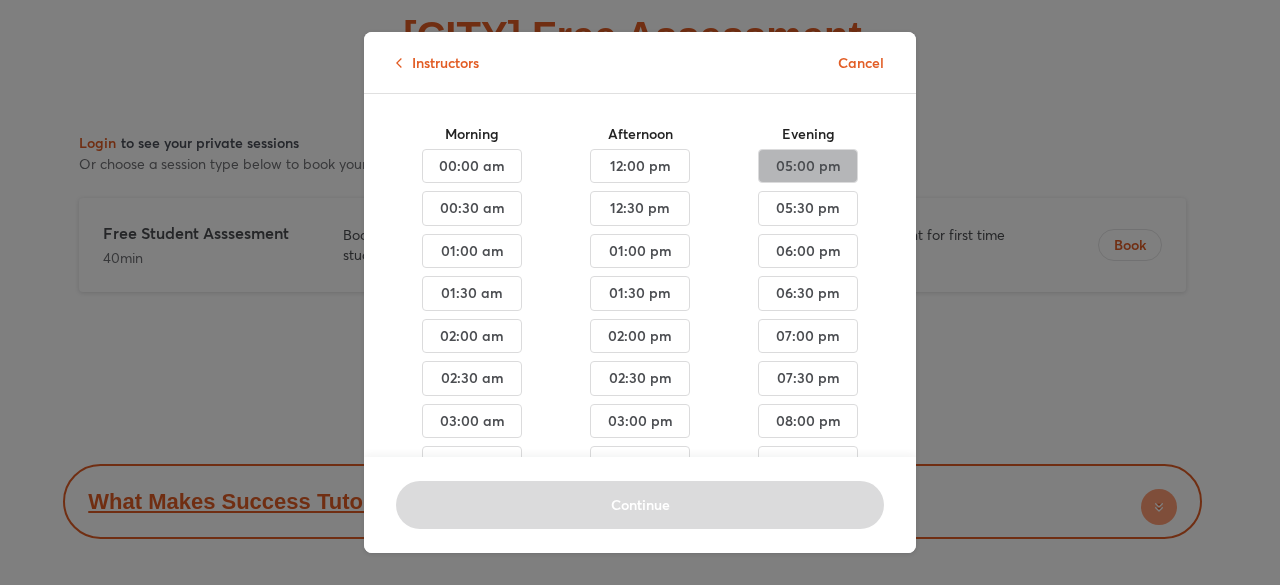 click on "05:00 pm" at bounding box center (472, 166) 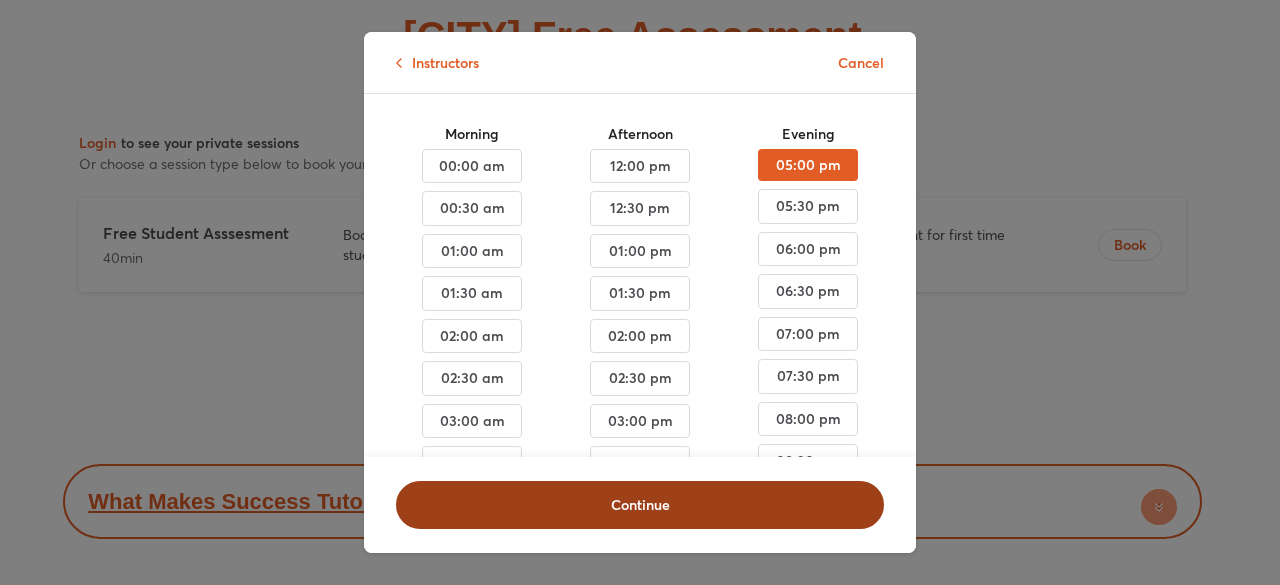 click on "Continue" at bounding box center (640, 505) 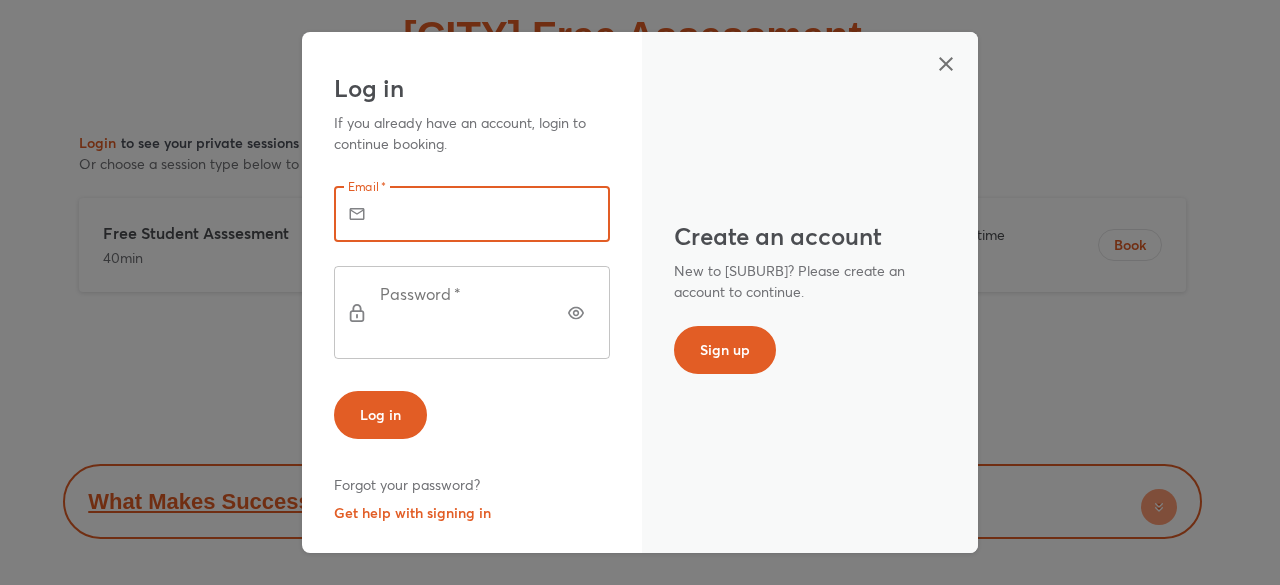 click at bounding box center [499, 214] 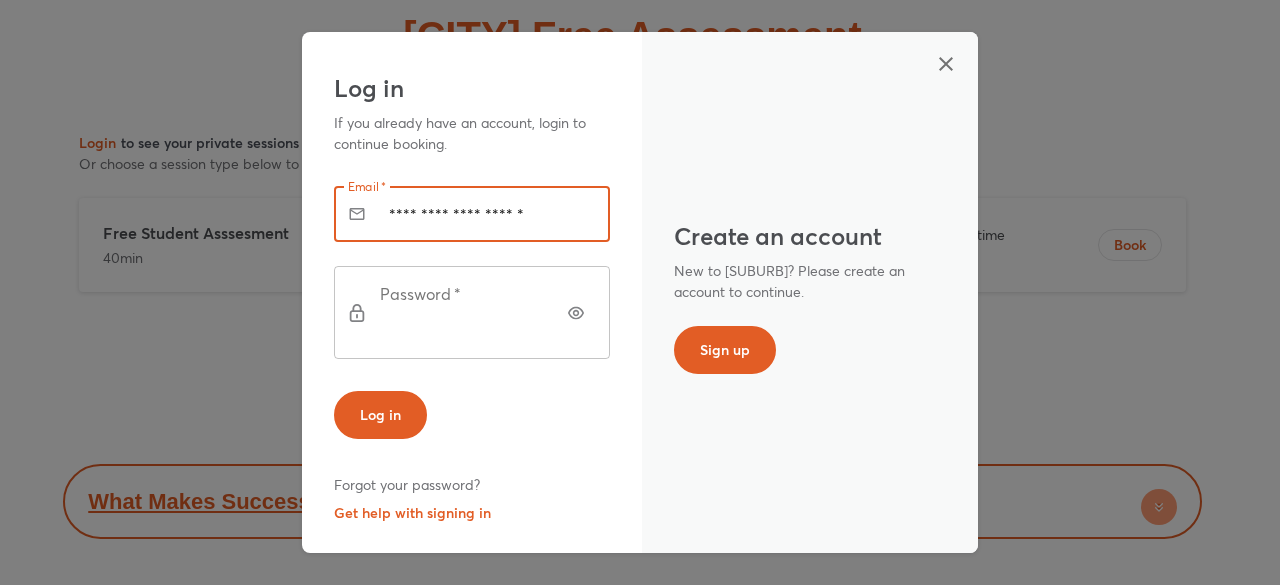 type on "**********" 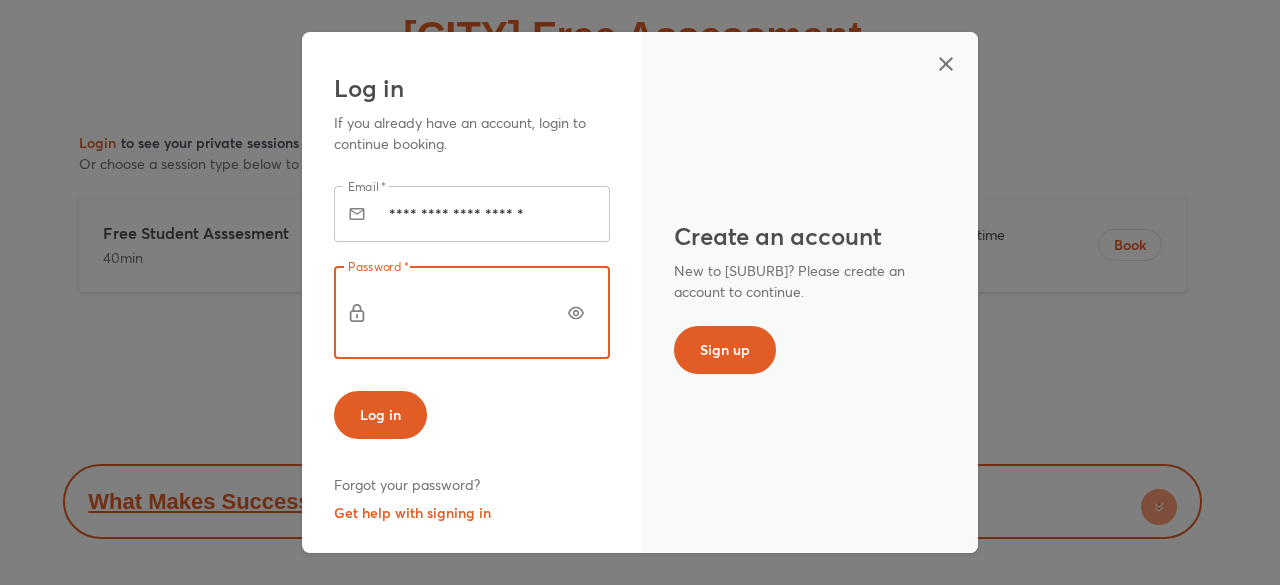 click at bounding box center [576, 313] 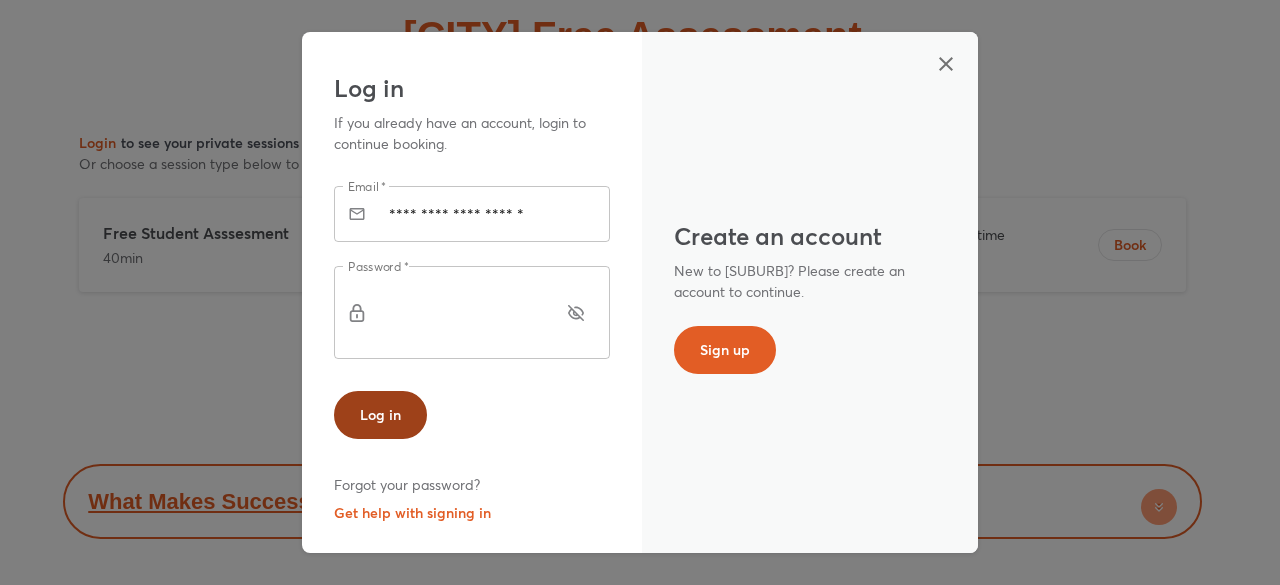 click on "Log in" at bounding box center (380, 415) 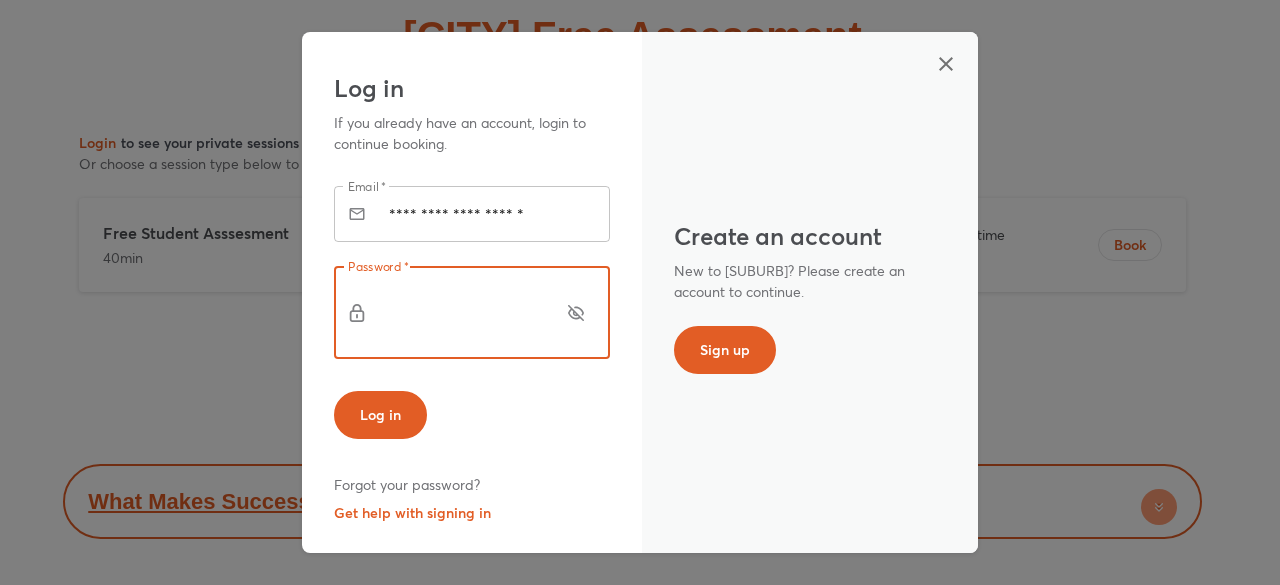 click on "Password *" at bounding box center [472, 312] 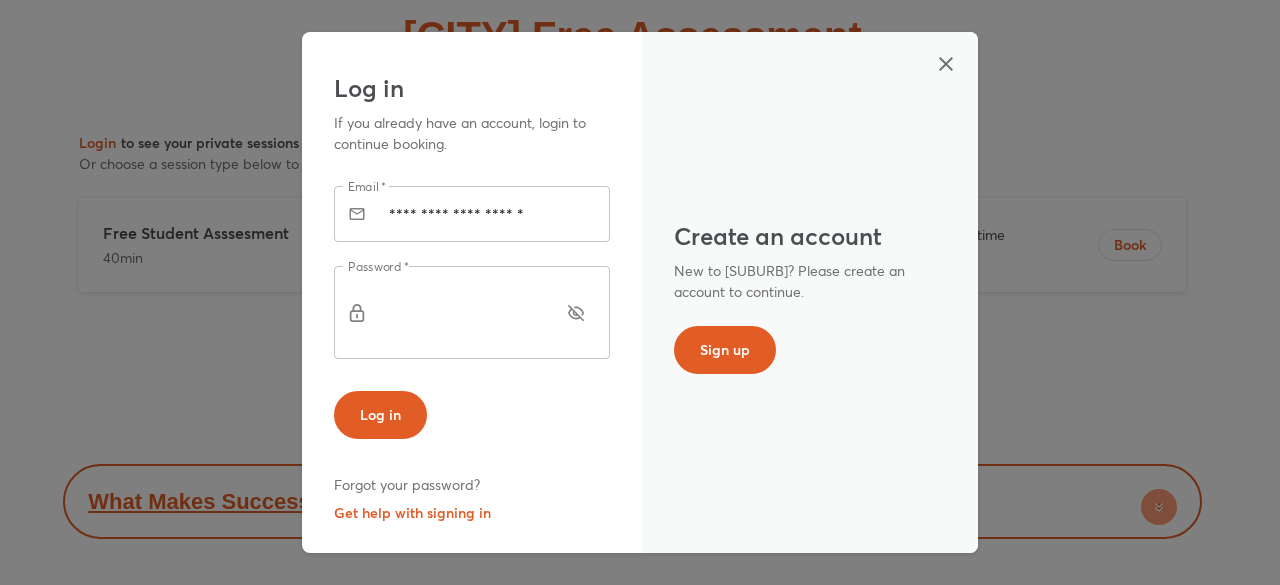 click on "Forgot your password?" at bounding box center [407, 485] 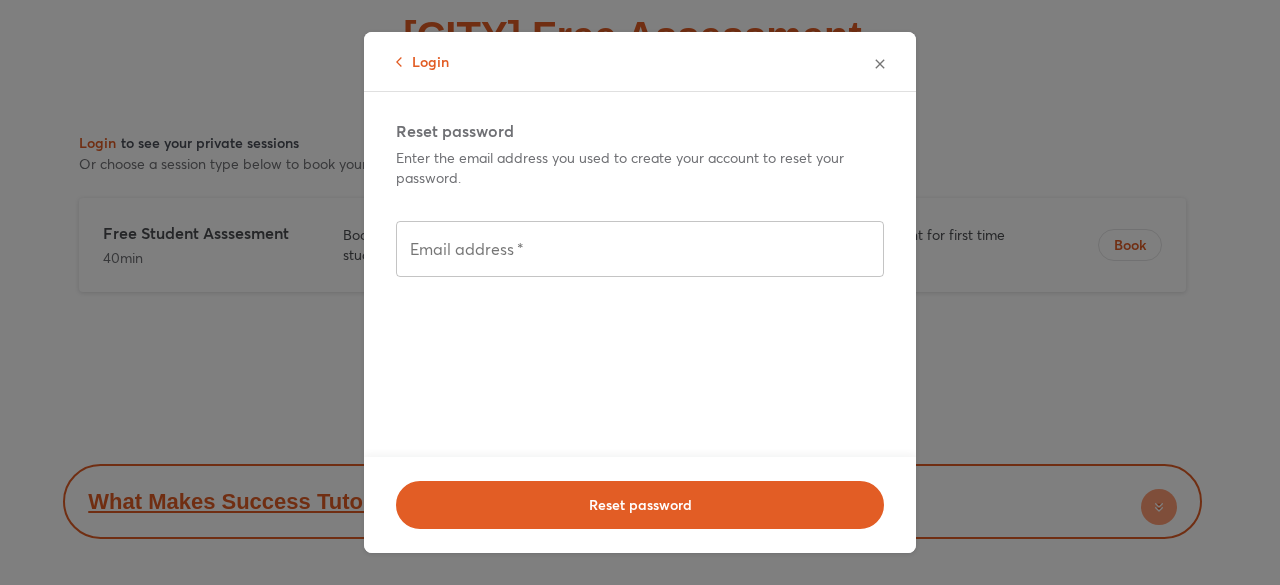 click at bounding box center (640, 249) 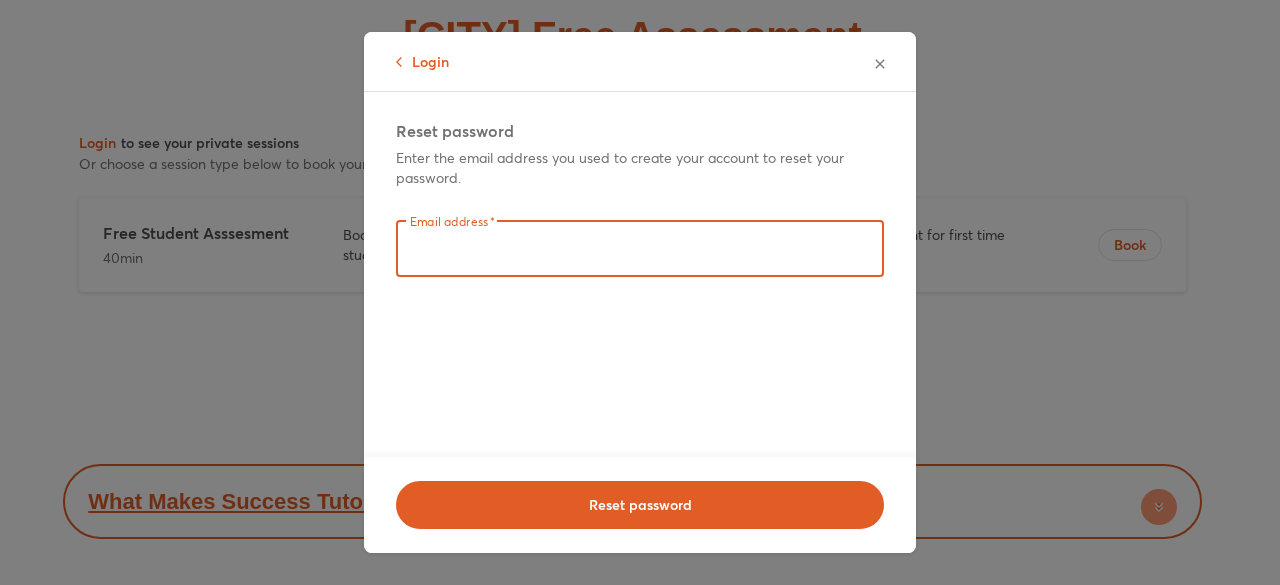 type on "**********" 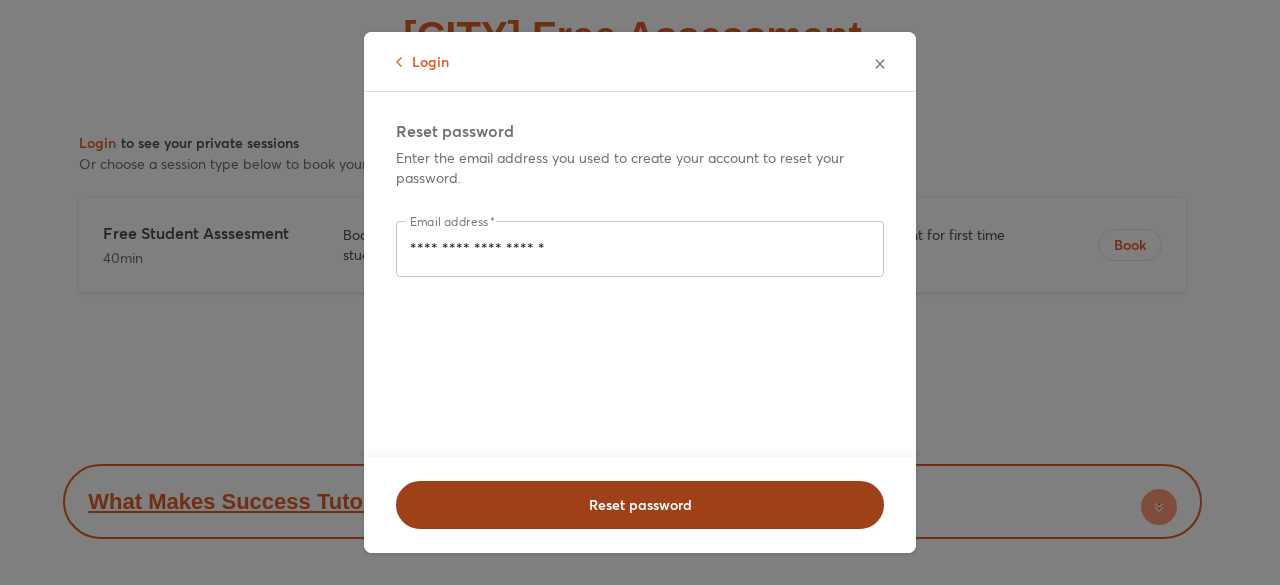 click on "Reset password" at bounding box center [640, 505] 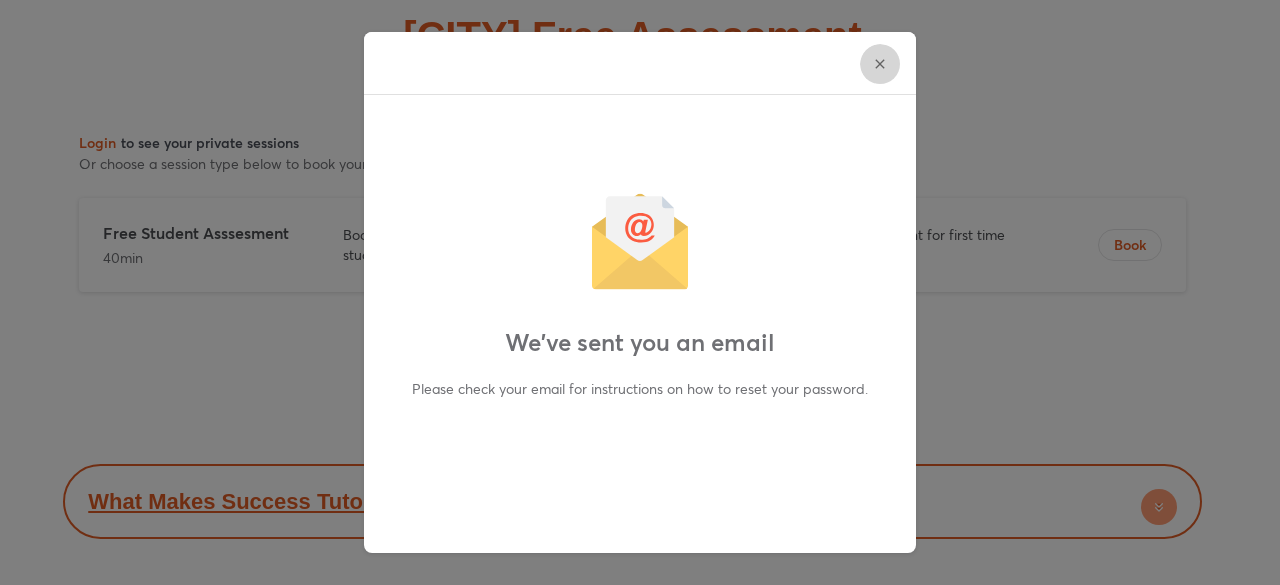 click 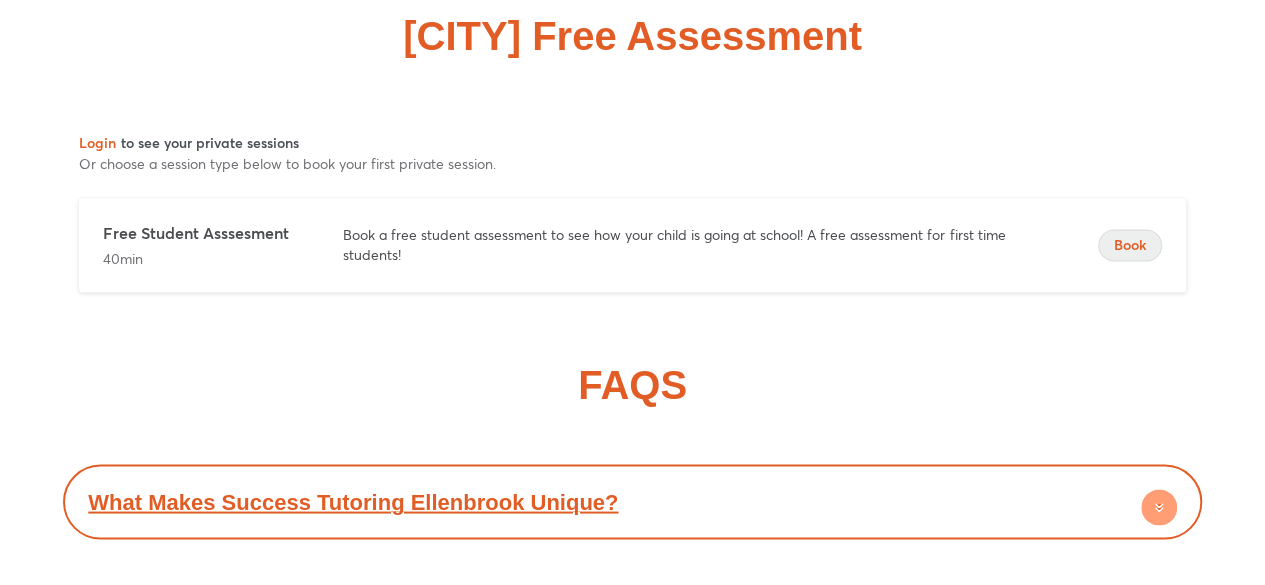 click on "Book" at bounding box center (1130, 245) 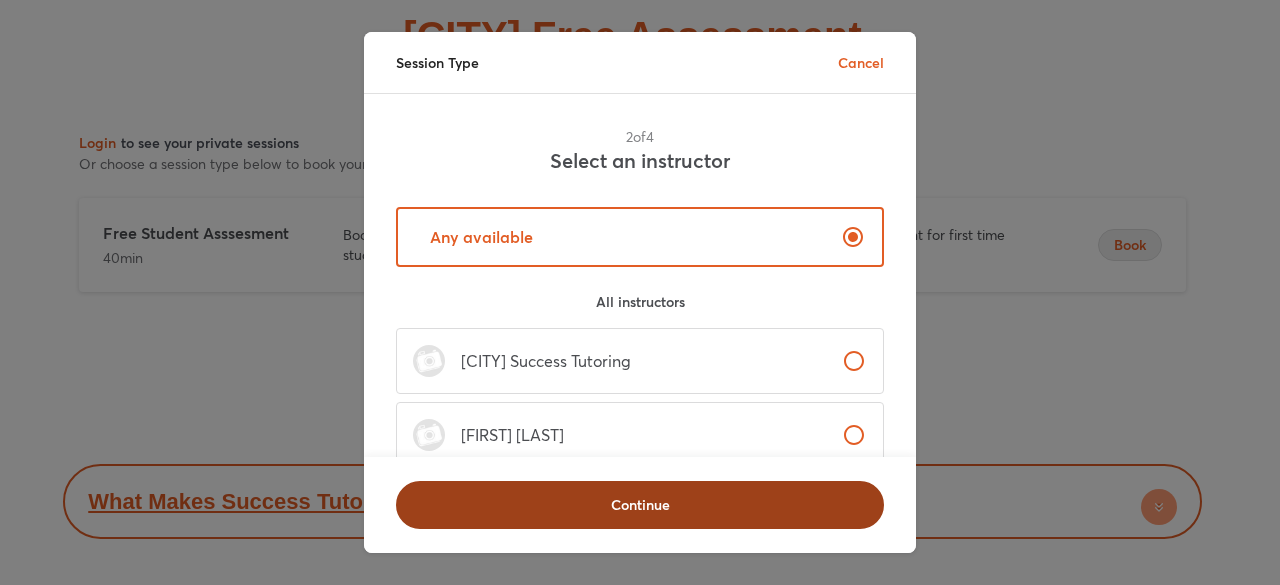 click on "Continue" at bounding box center (640, 505) 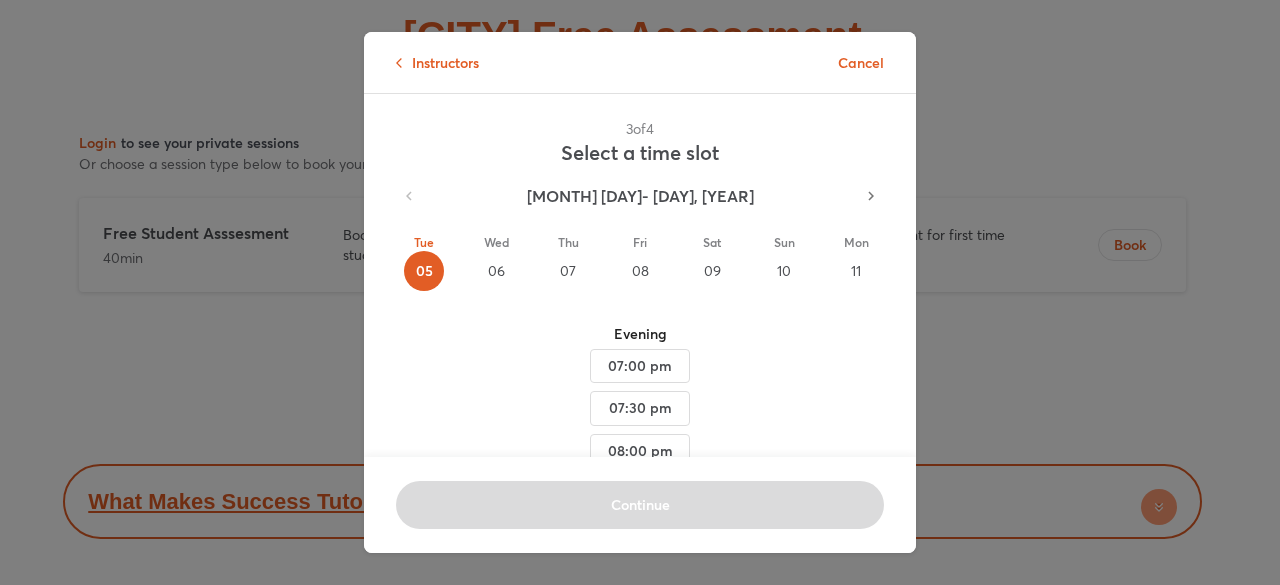 click on "Thu" at bounding box center (568, 242) 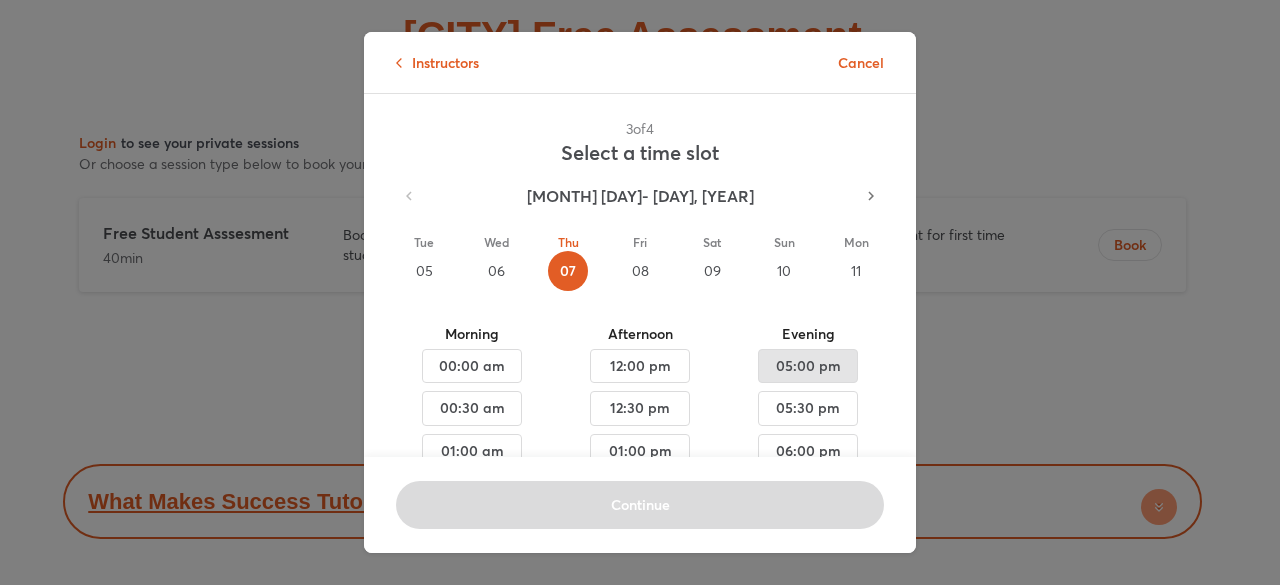 click on "05:00 pm" at bounding box center [472, 366] 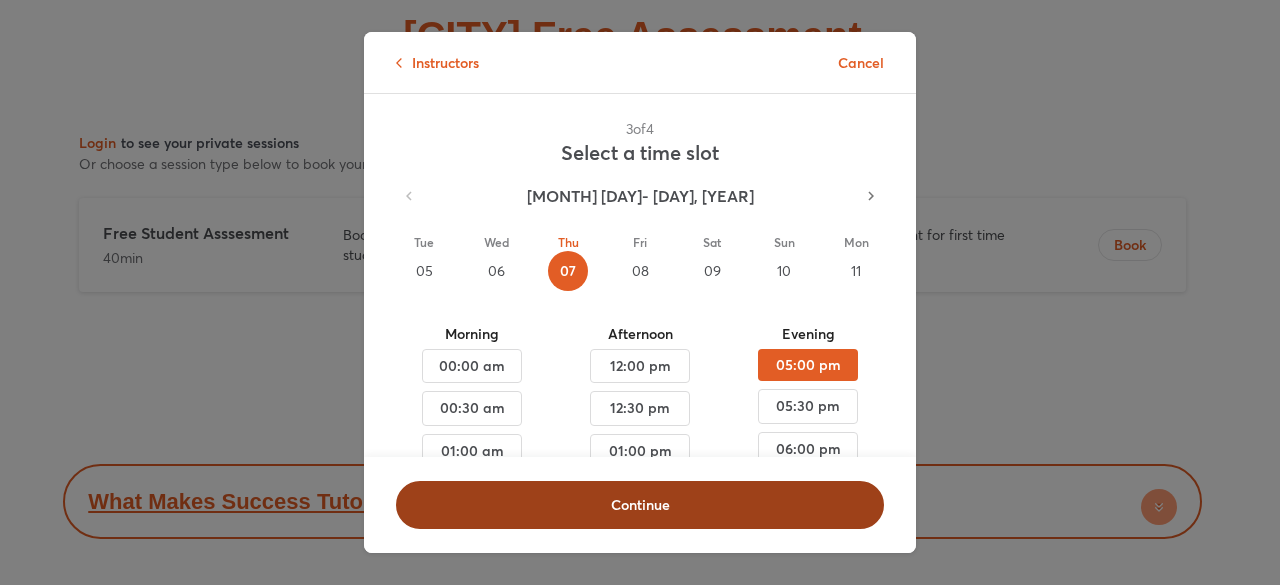 click on "Continue" at bounding box center (640, 505) 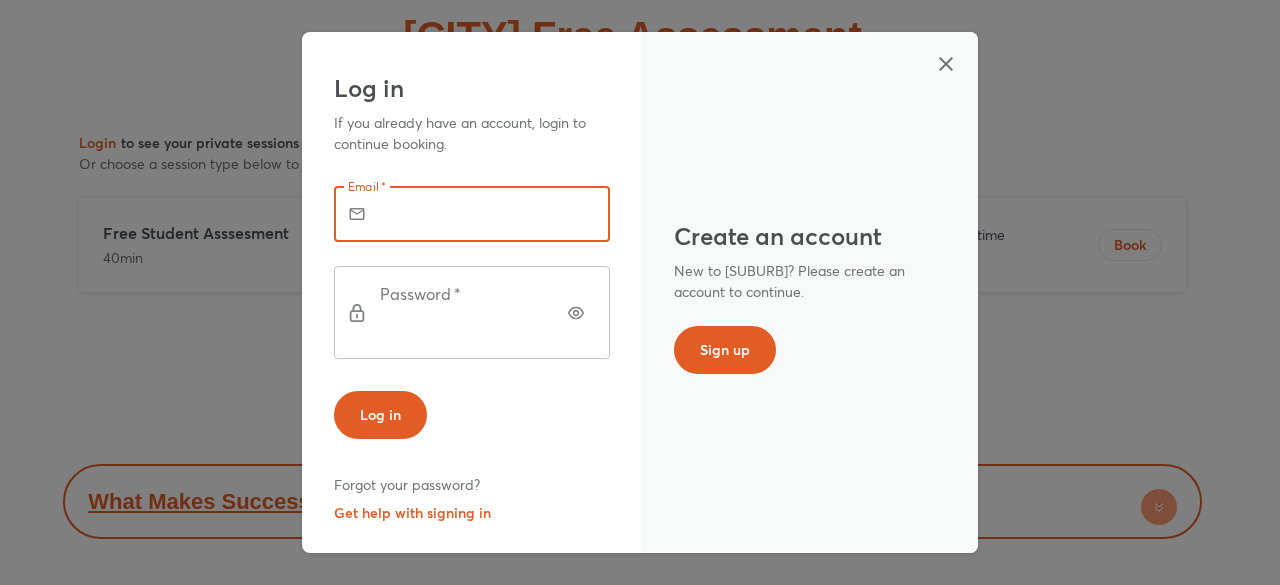 click at bounding box center (499, 214) 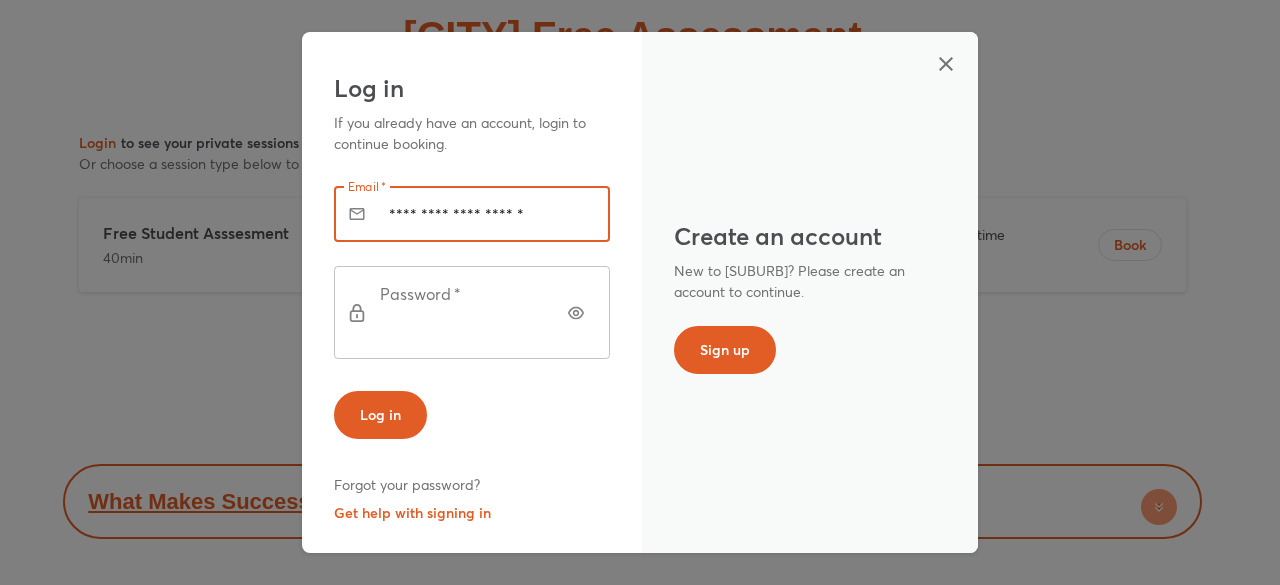 type on "**********" 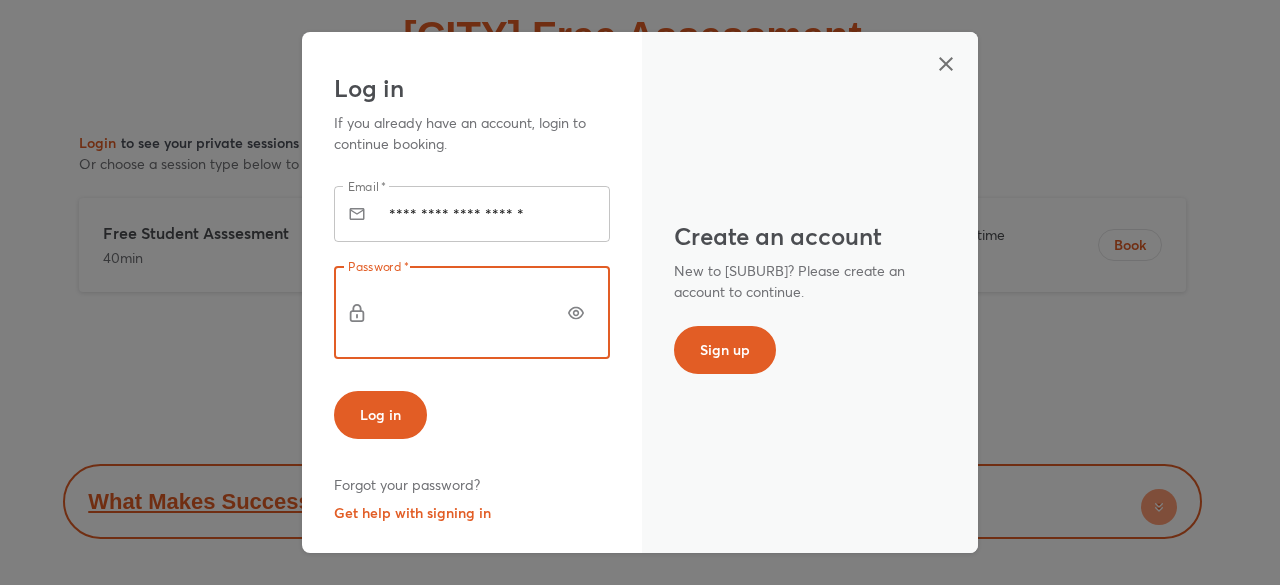 click on "Log in" at bounding box center (380, 415) 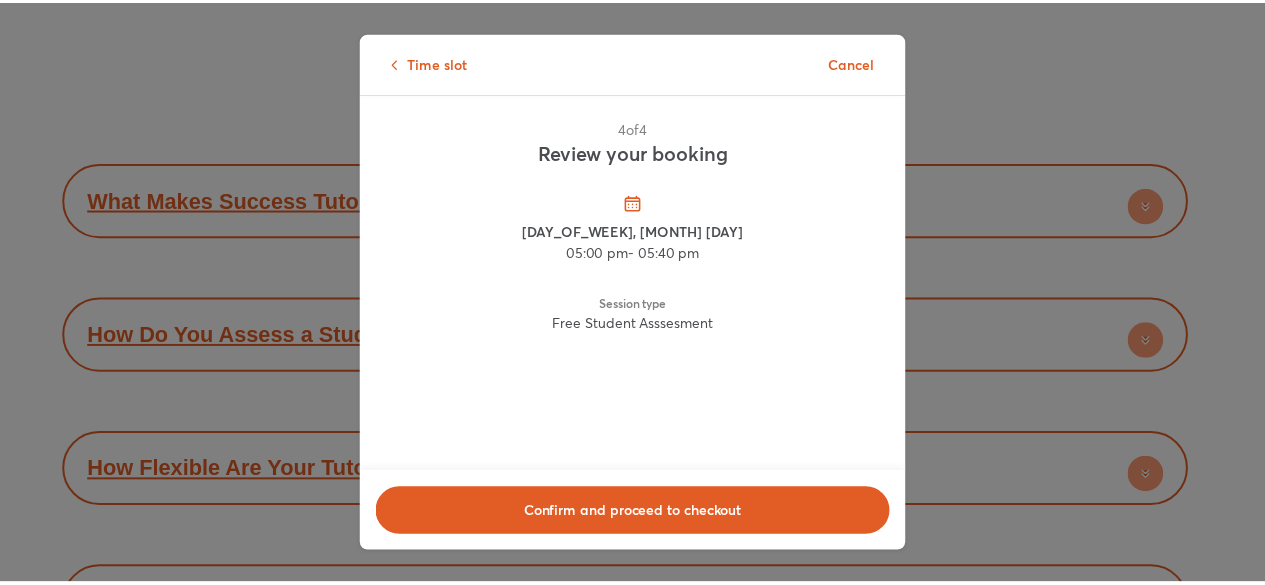 scroll, scrollTop: 9240, scrollLeft: 0, axis: vertical 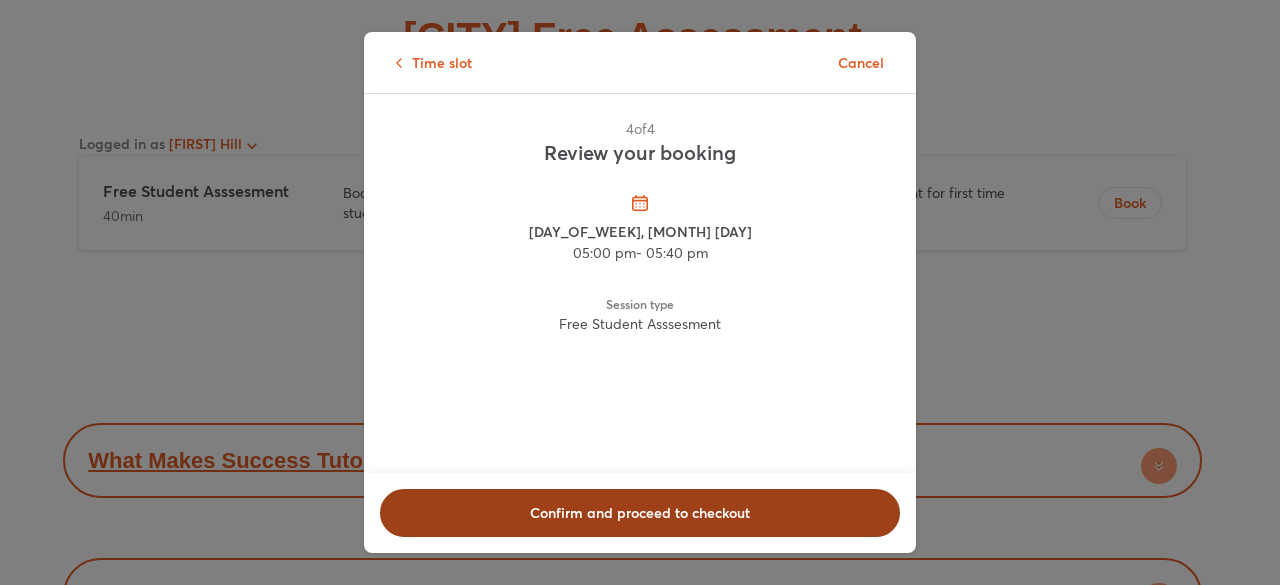 click on "Confirm and proceed to checkout" at bounding box center [640, 513] 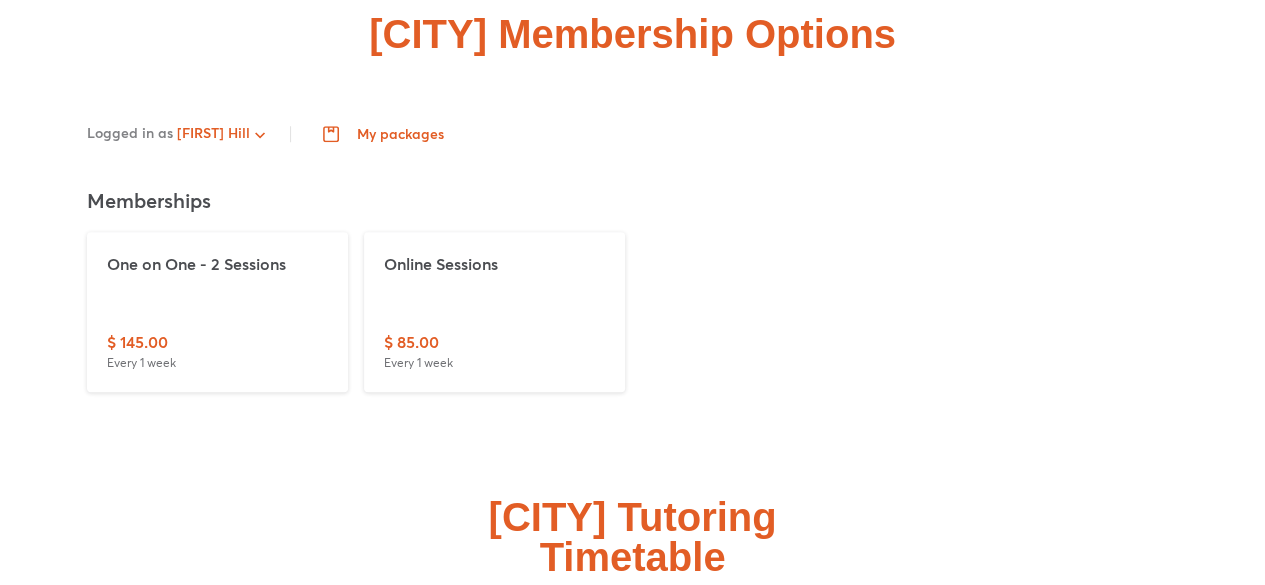 scroll, scrollTop: 4559, scrollLeft: 0, axis: vertical 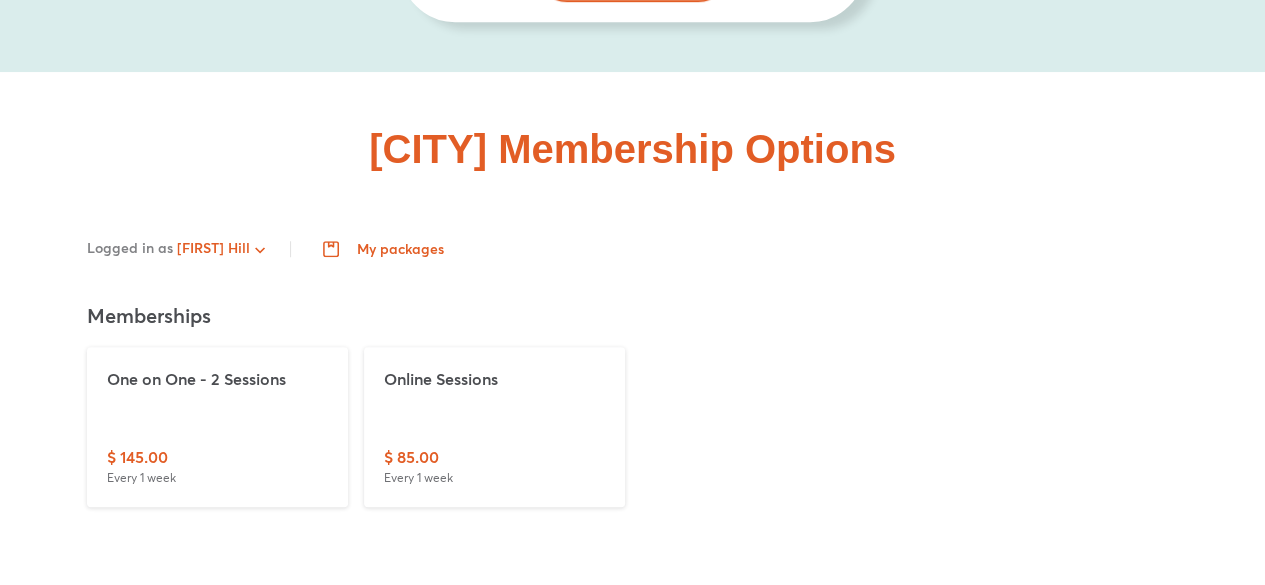 click on "My packages" at bounding box center [385, 249] 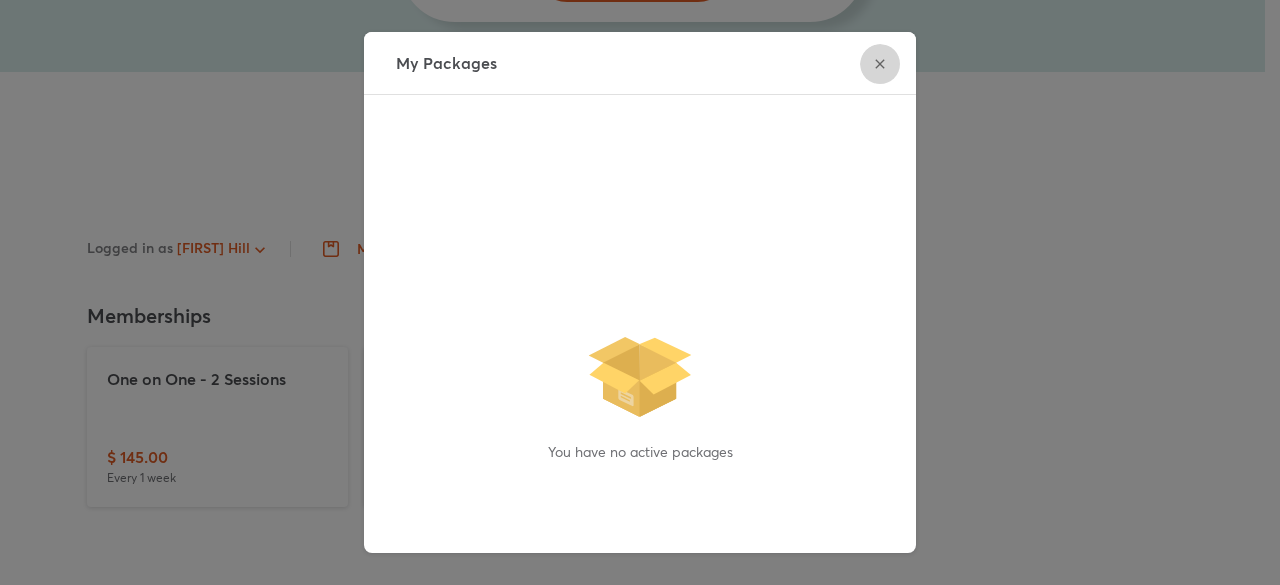 click 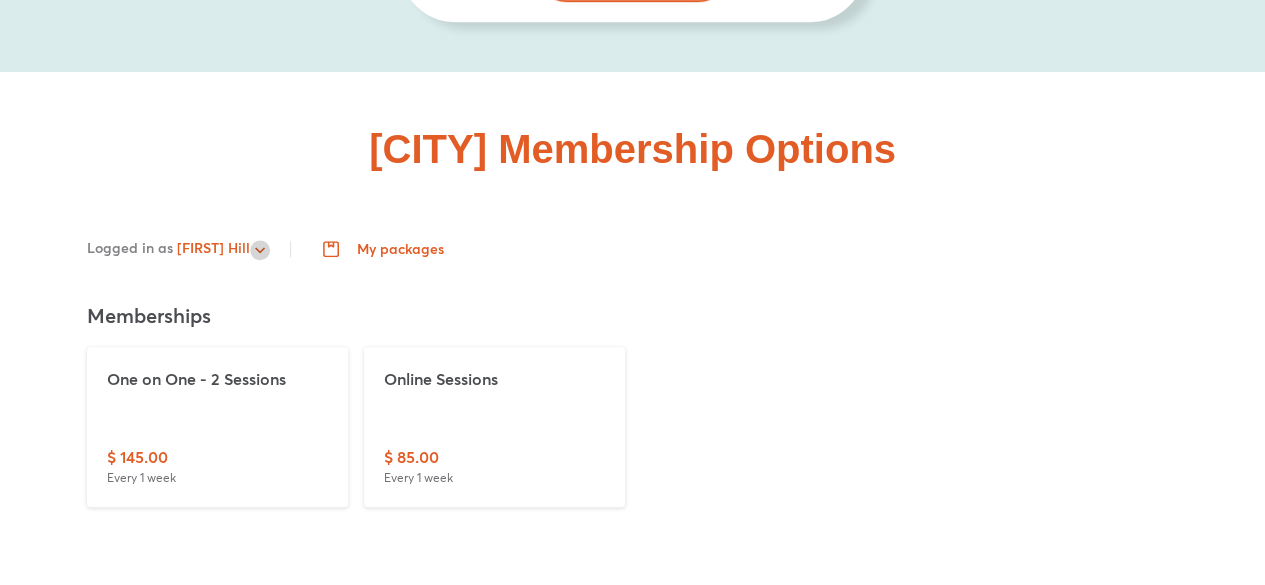 click 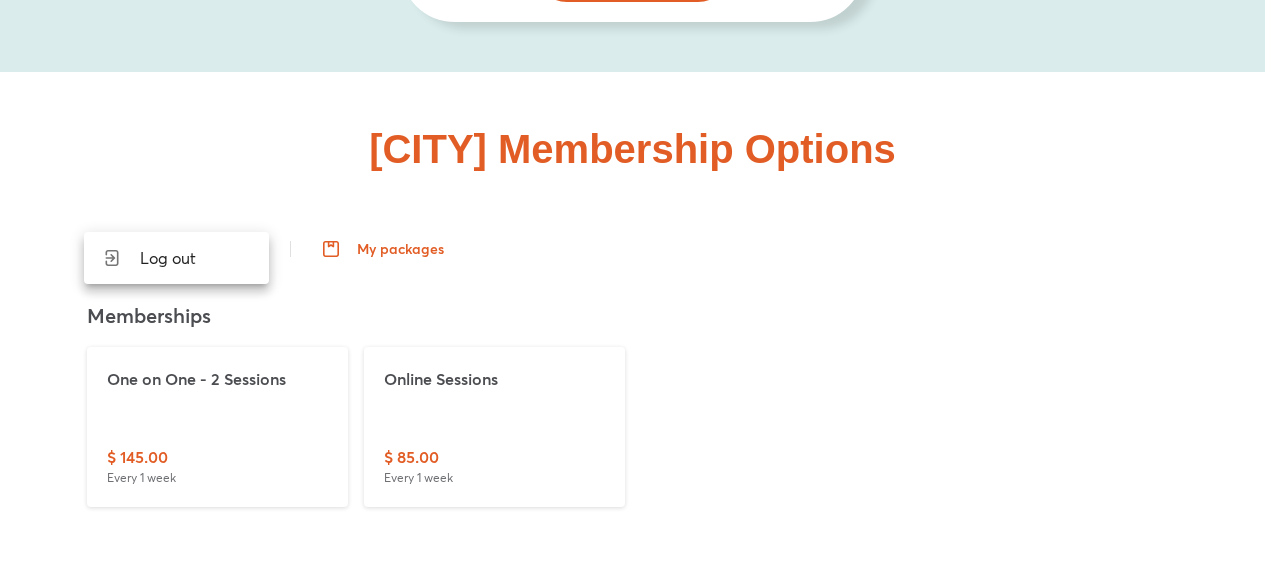 click at bounding box center [640, 292] 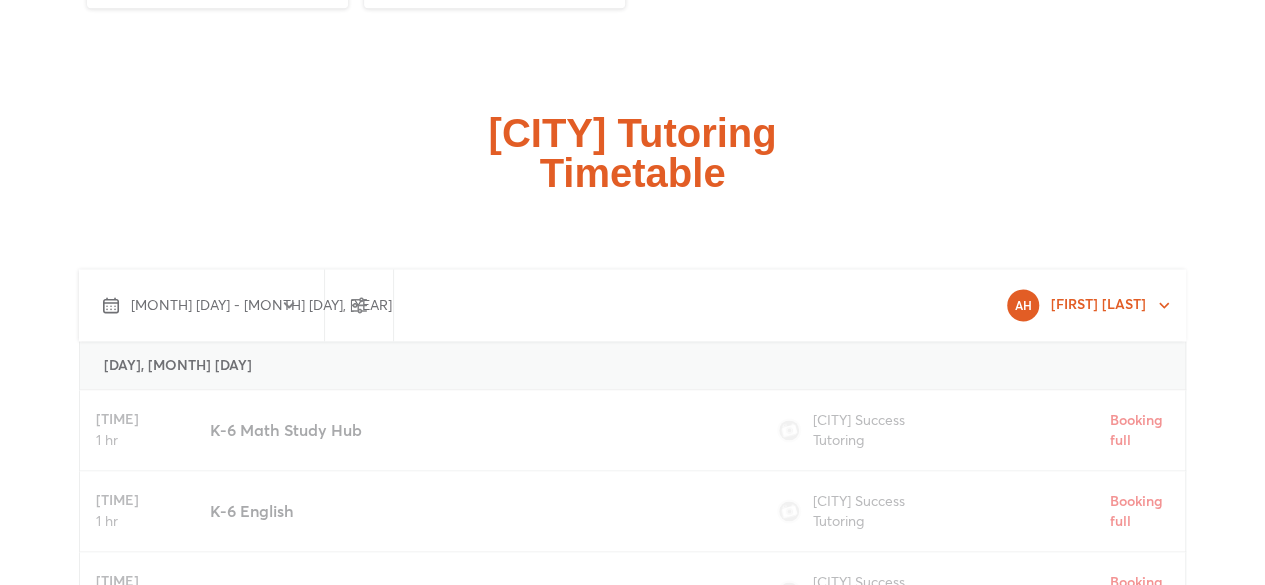 scroll, scrollTop: 5059, scrollLeft: 0, axis: vertical 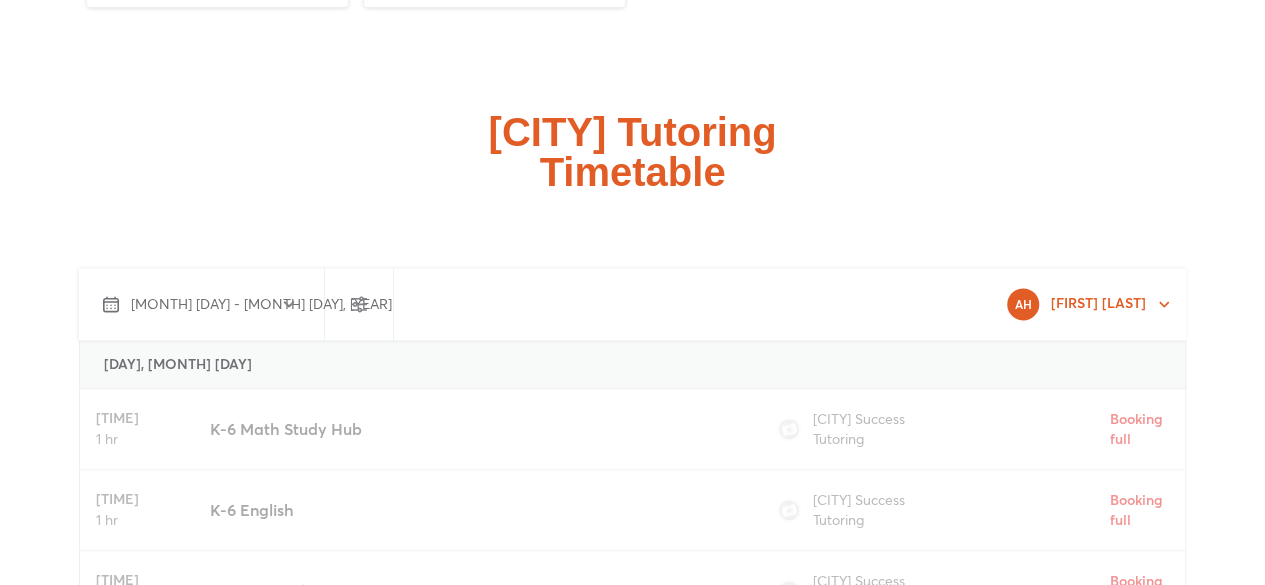 click on "[FIRST] [LAST]" at bounding box center [1090, 304] 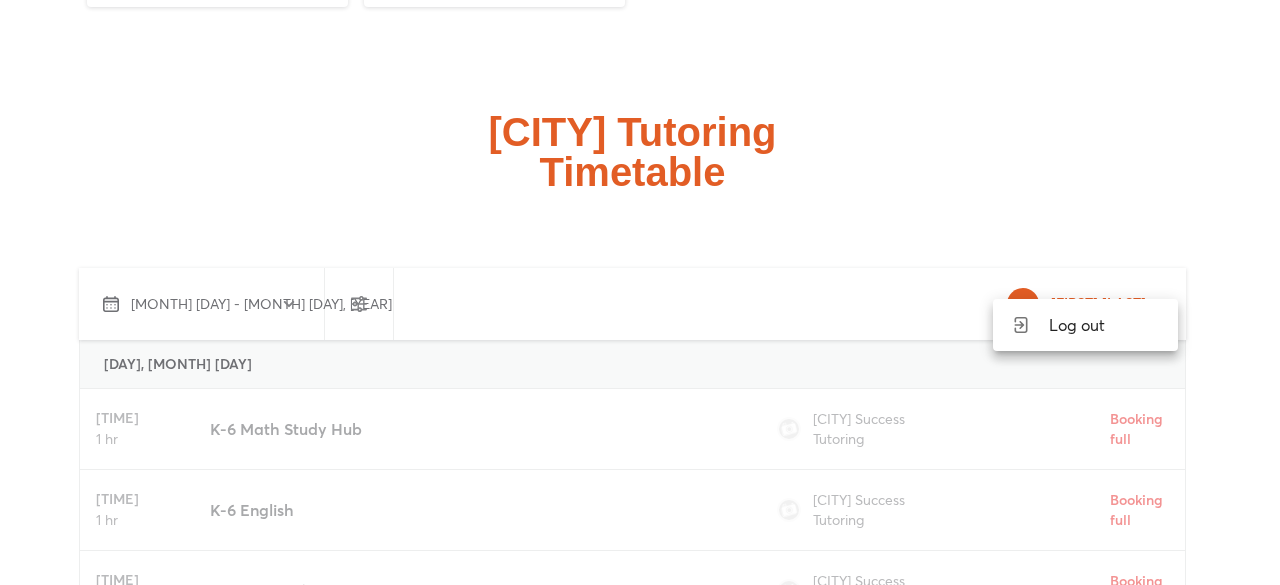 click at bounding box center (640, 292) 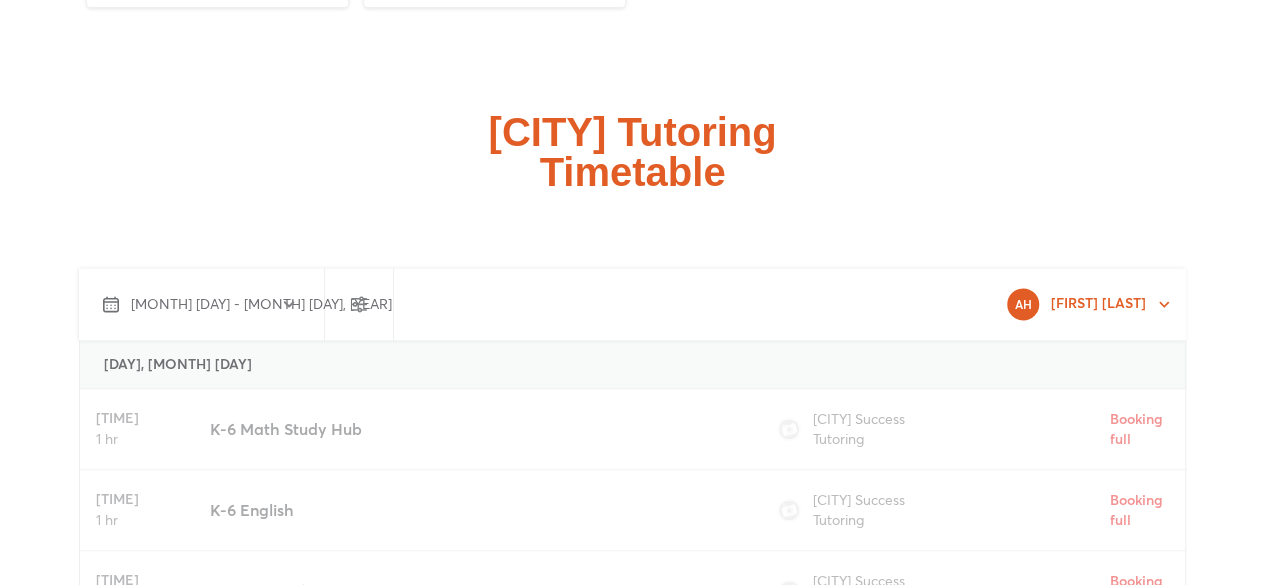 click on "[CITY] Tutoring Timetable" at bounding box center (632, 1147) 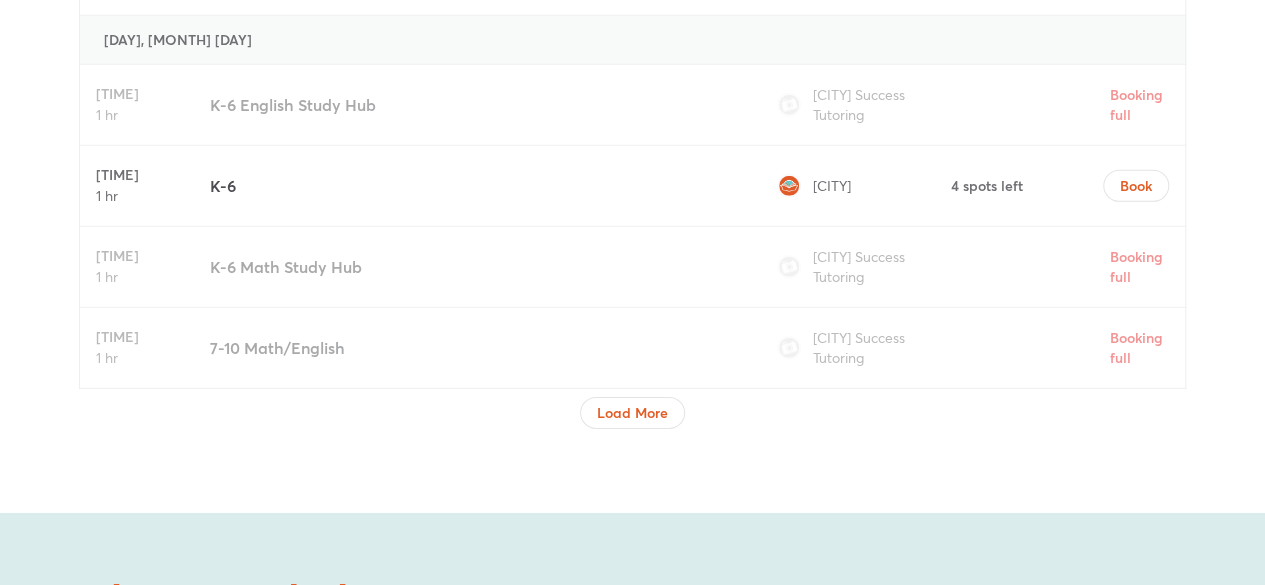 scroll, scrollTop: 6759, scrollLeft: 0, axis: vertical 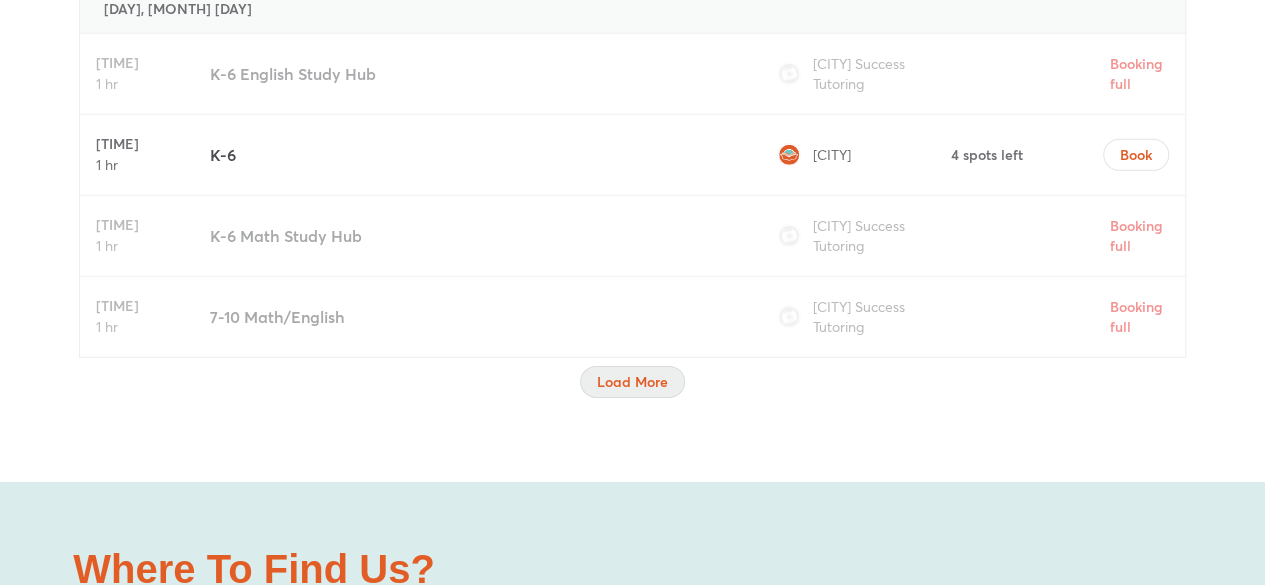 click on "Load More" at bounding box center (632, 382) 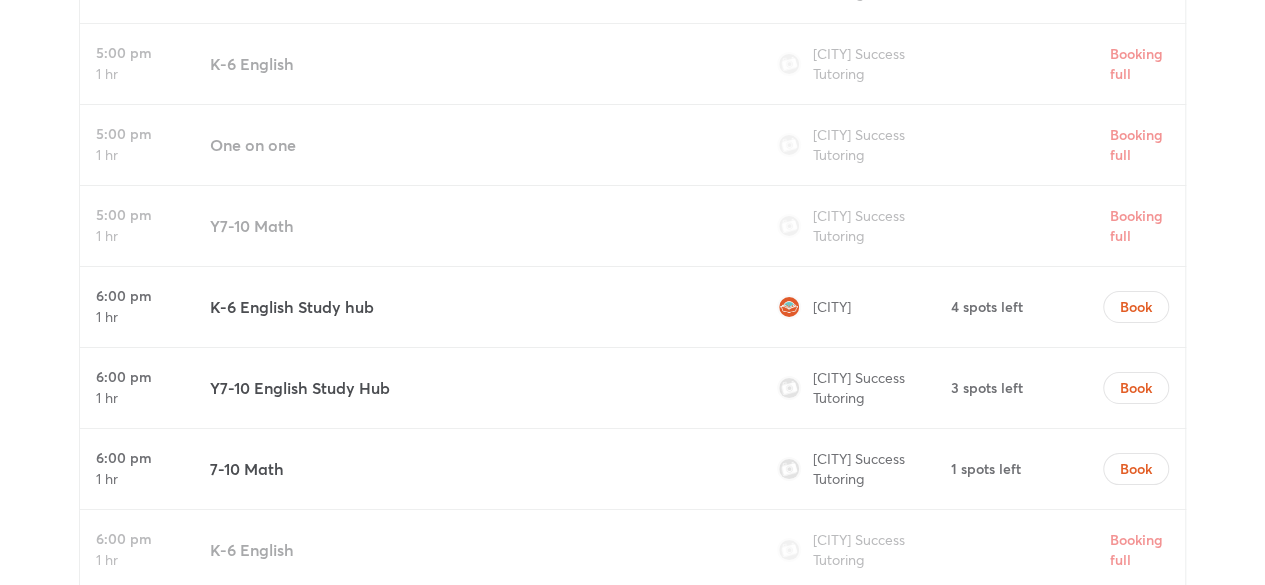 scroll, scrollTop: 7459, scrollLeft: 0, axis: vertical 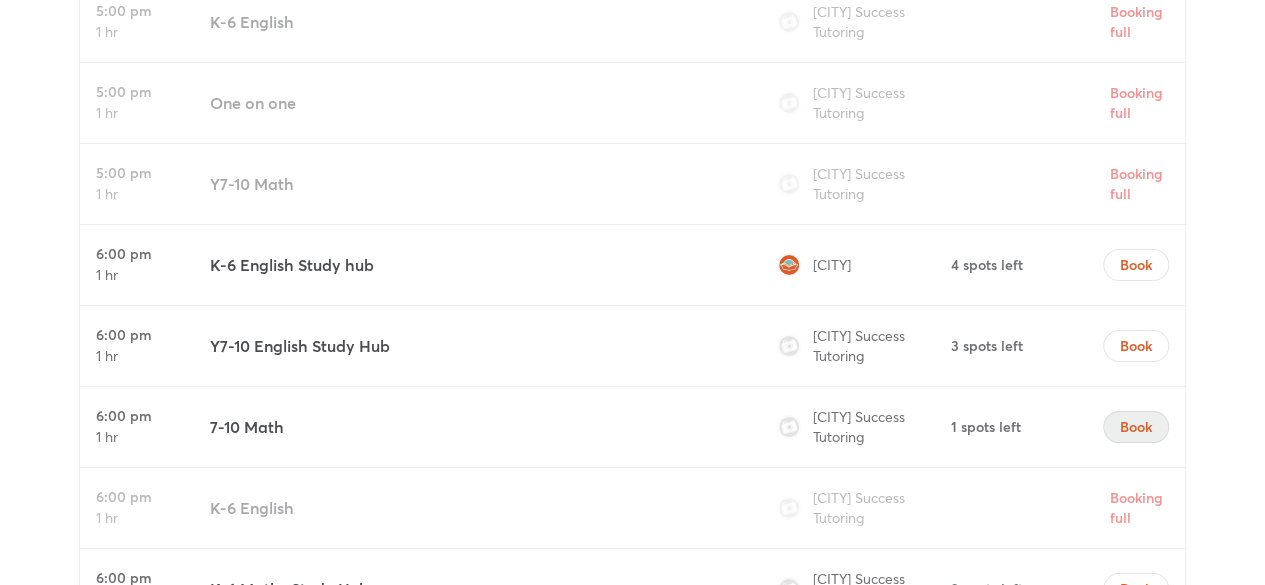 click on "Book" at bounding box center (1136, 427) 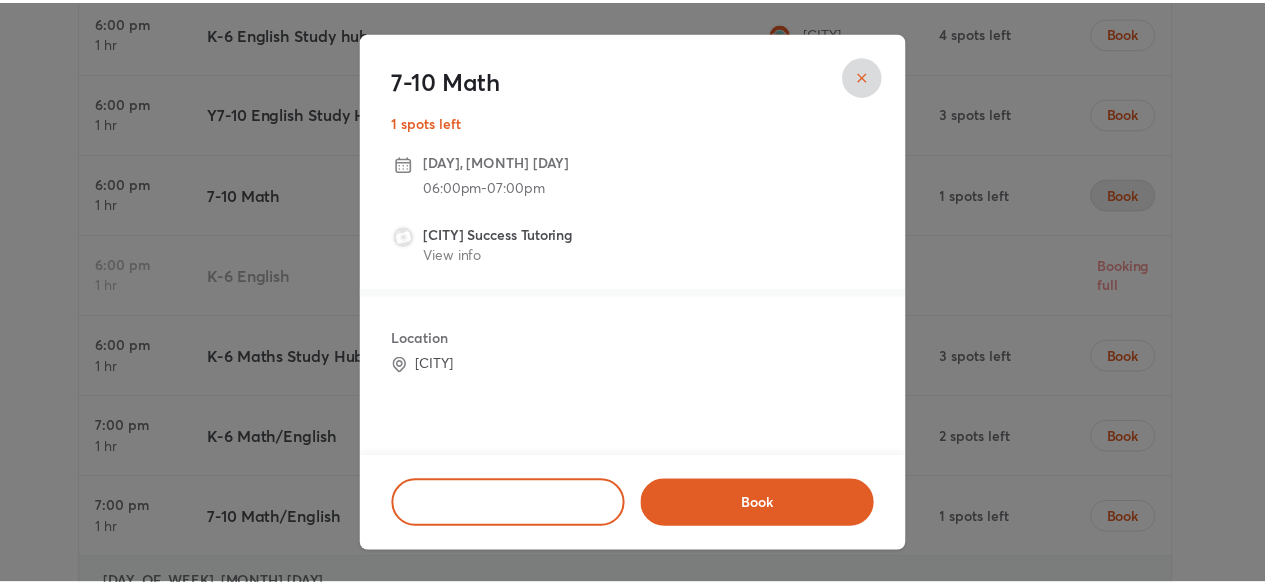 scroll, scrollTop: 7459, scrollLeft: 0, axis: vertical 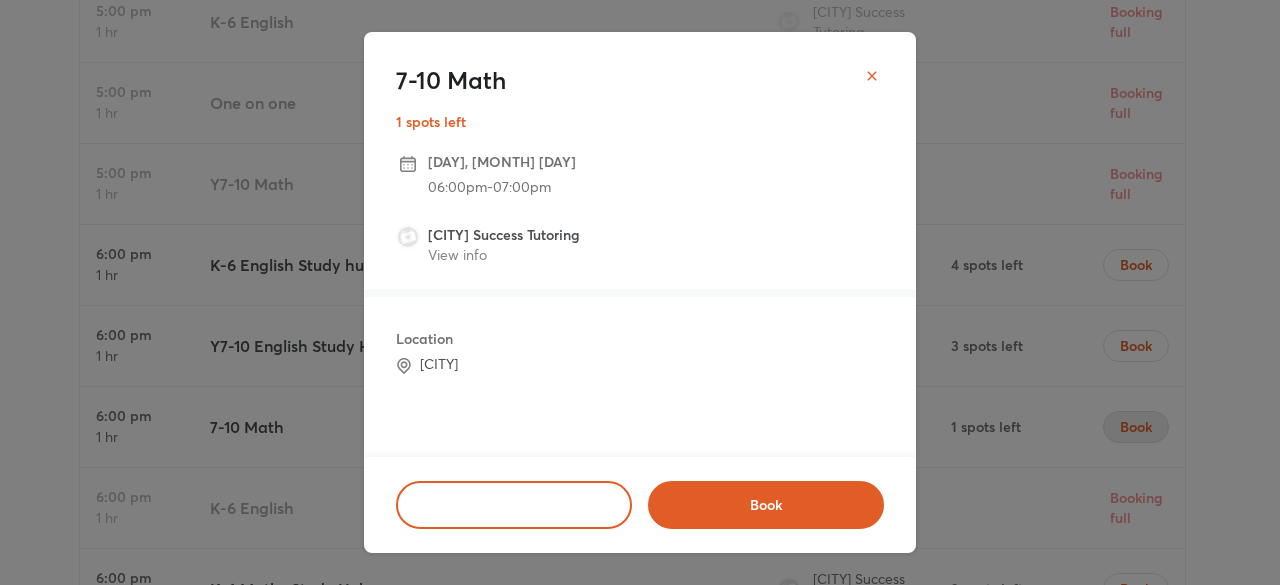 click at bounding box center (872, 76) 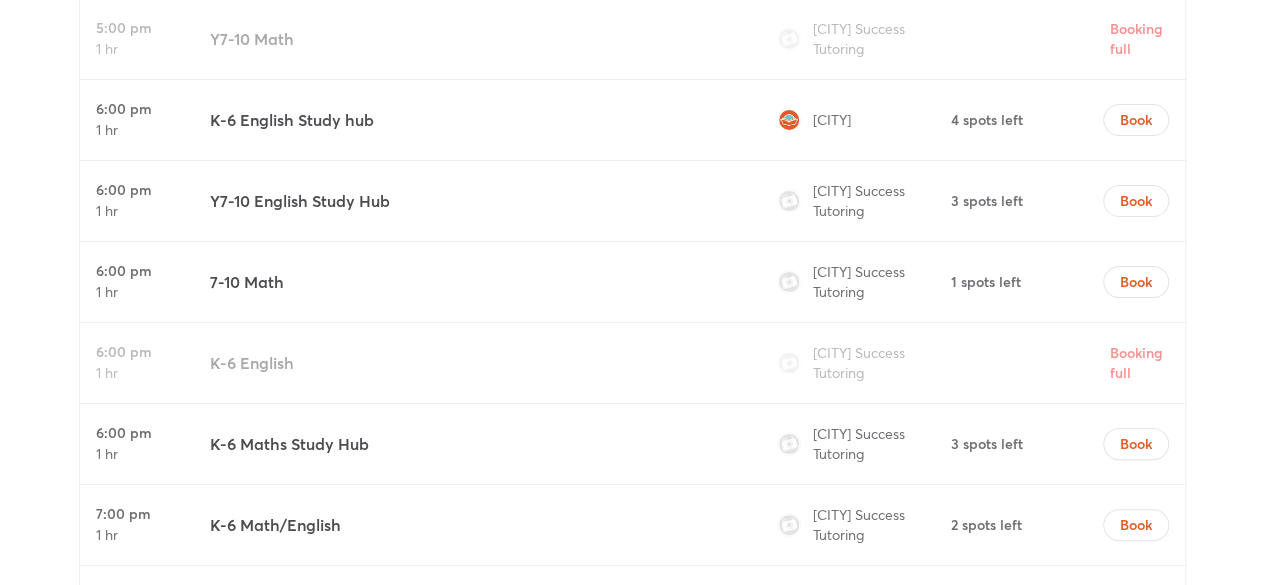 scroll, scrollTop: 7459, scrollLeft: 0, axis: vertical 